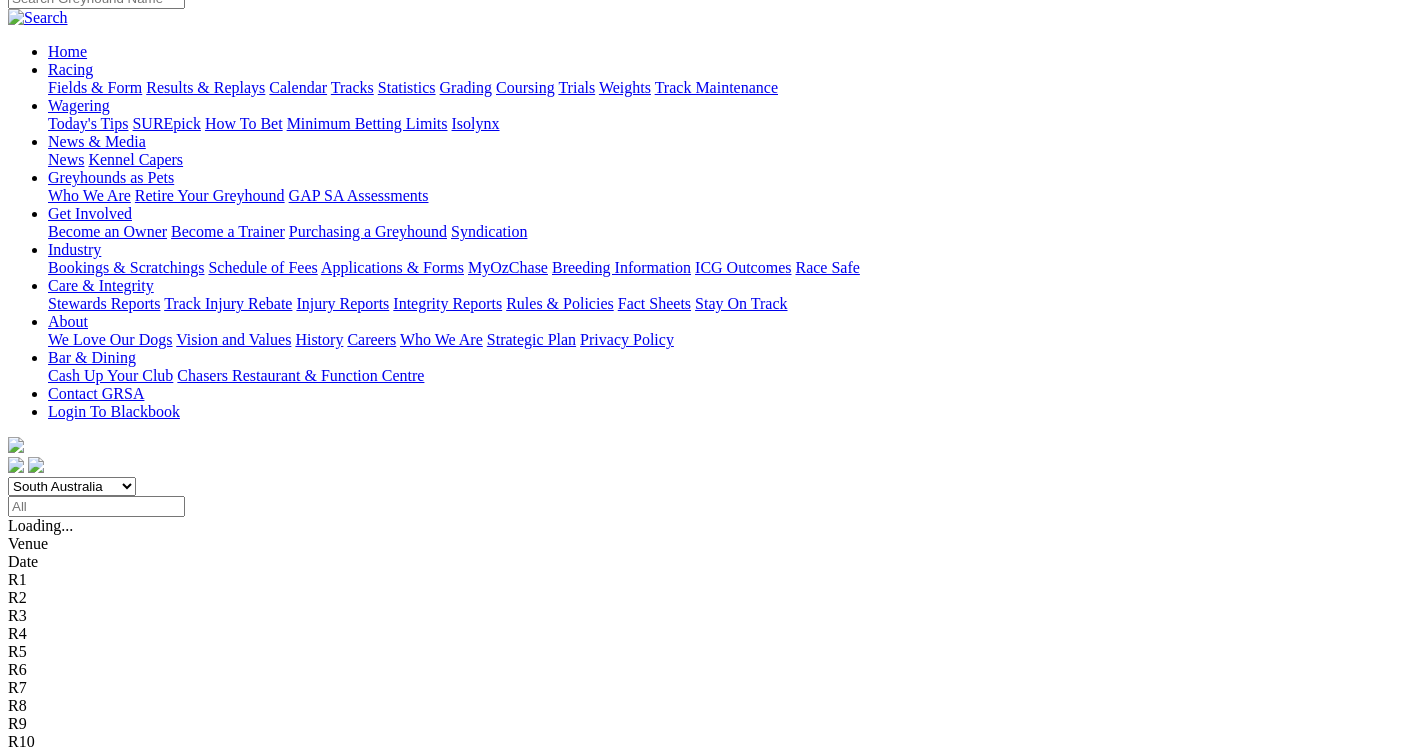 scroll, scrollTop: 200, scrollLeft: 0, axis: vertical 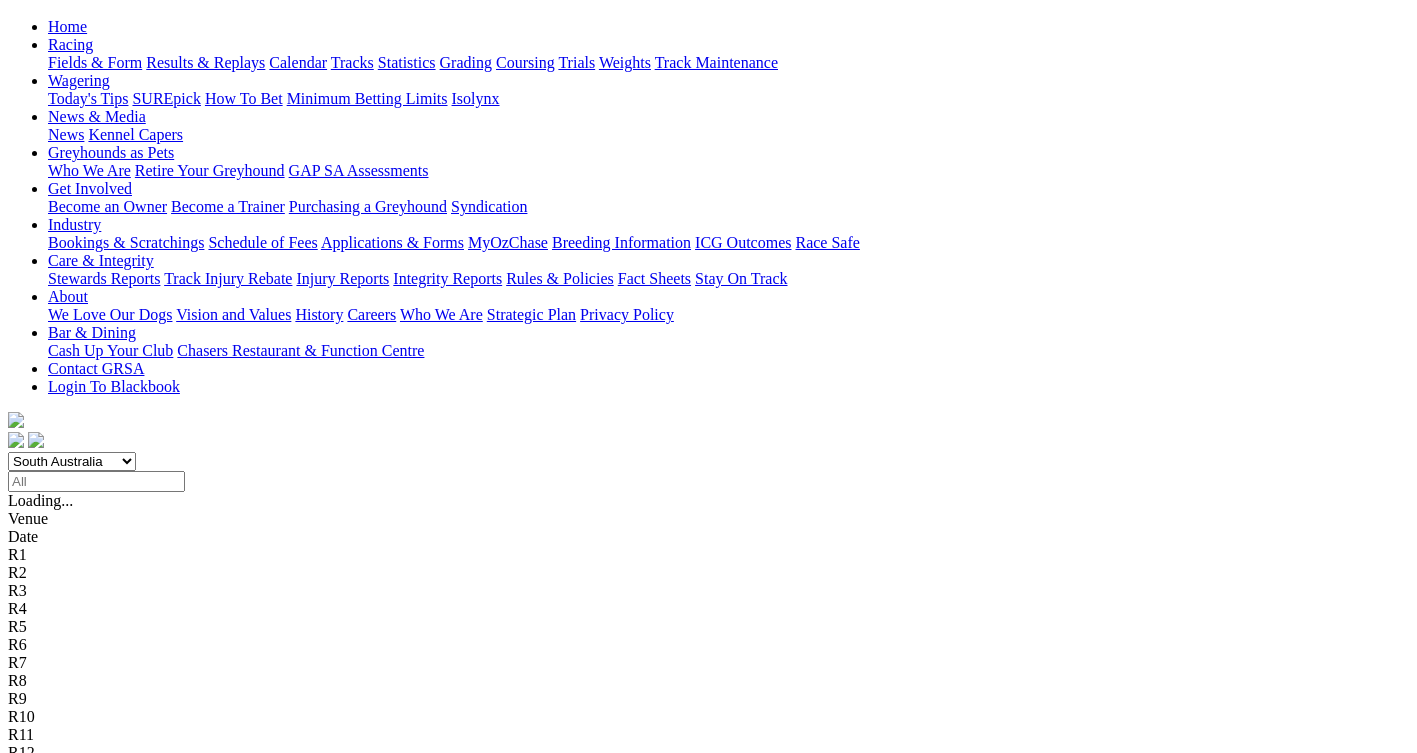 click on "5 8 2 7" at bounding box center [30, 1278] 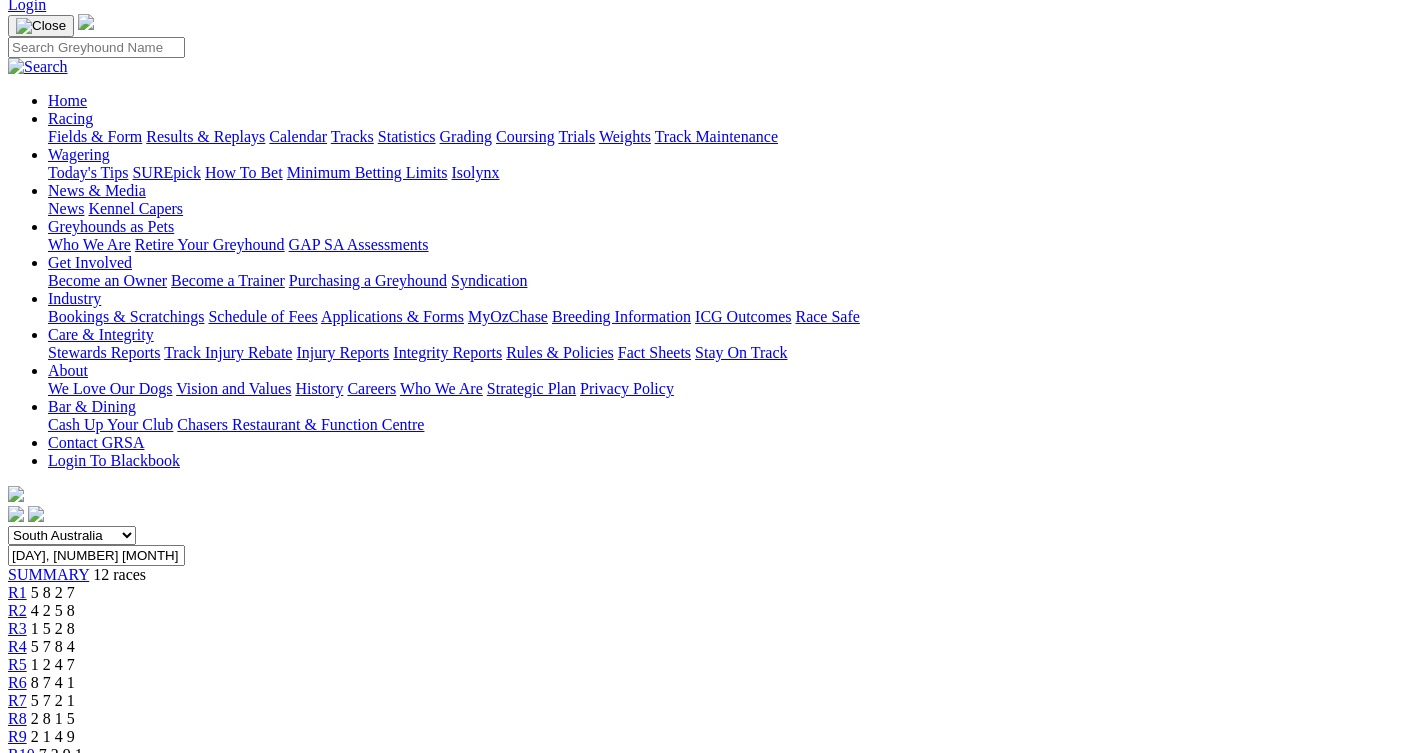 scroll, scrollTop: 100, scrollLeft: 0, axis: vertical 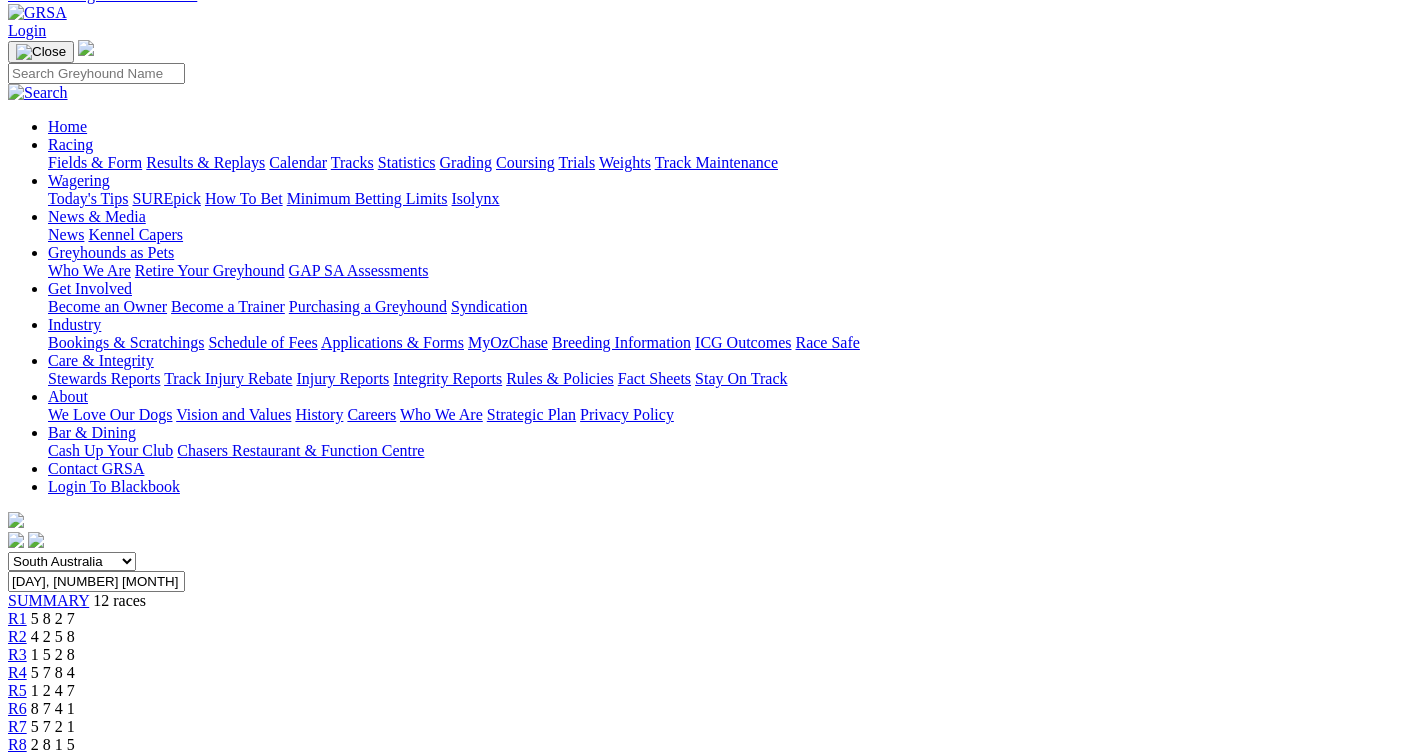 click on "4 2 5 8" at bounding box center [53, 636] 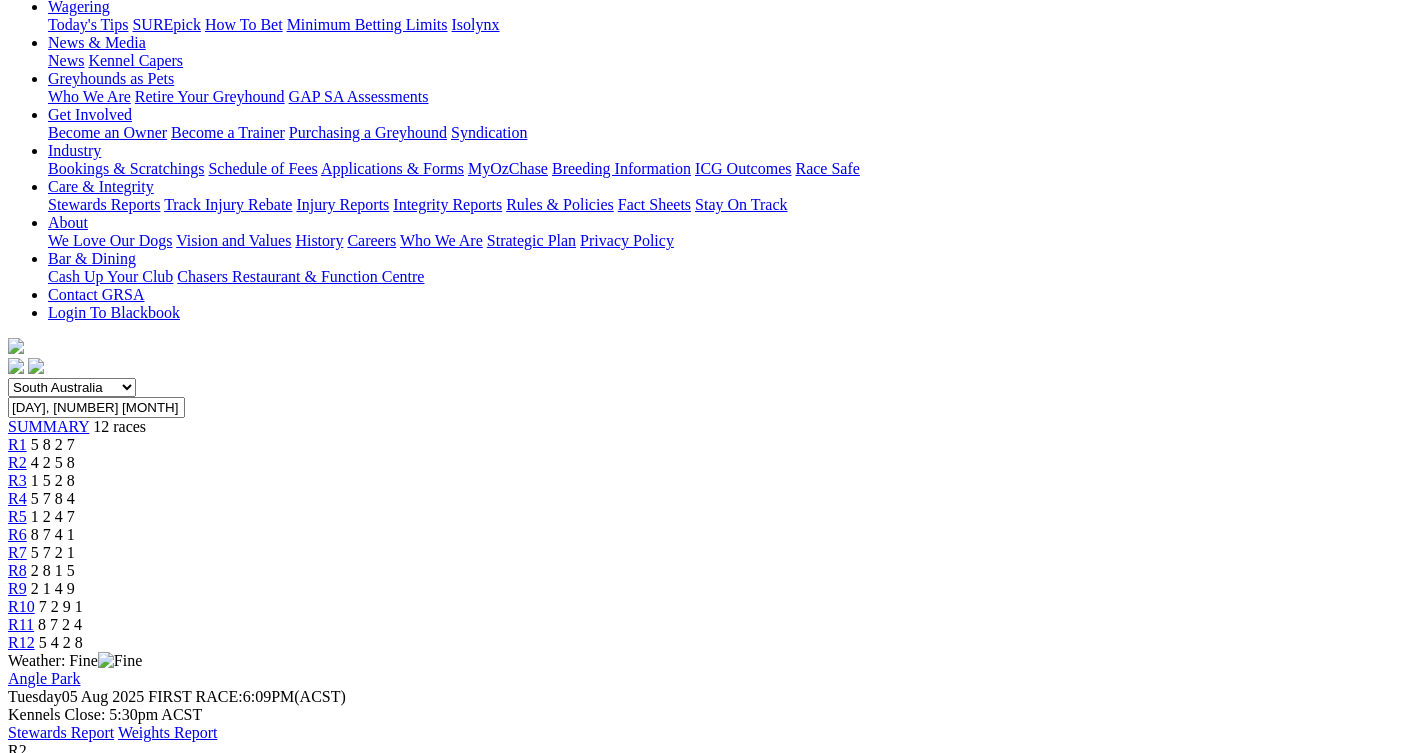 scroll, scrollTop: 200, scrollLeft: 0, axis: vertical 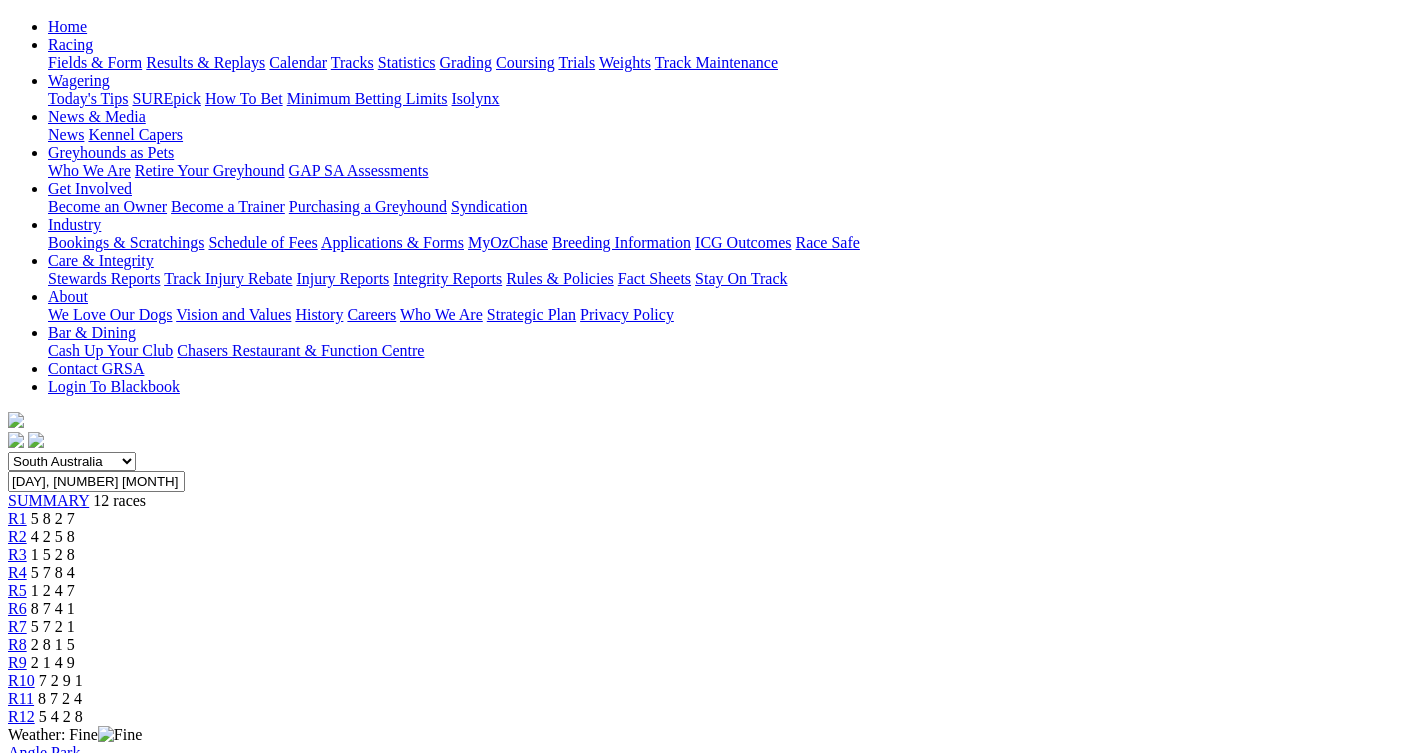 click on "1 5 2 8" at bounding box center (53, 554) 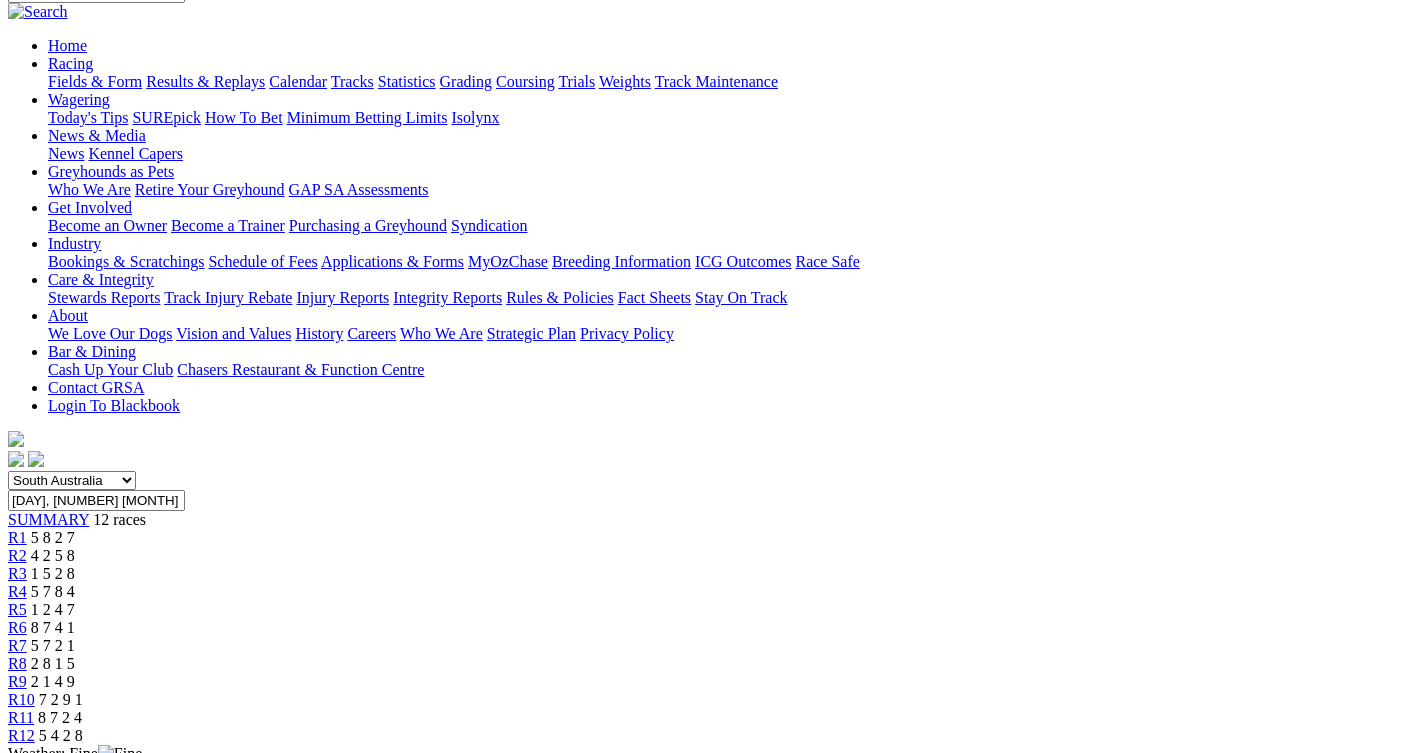scroll, scrollTop: 100, scrollLeft: 0, axis: vertical 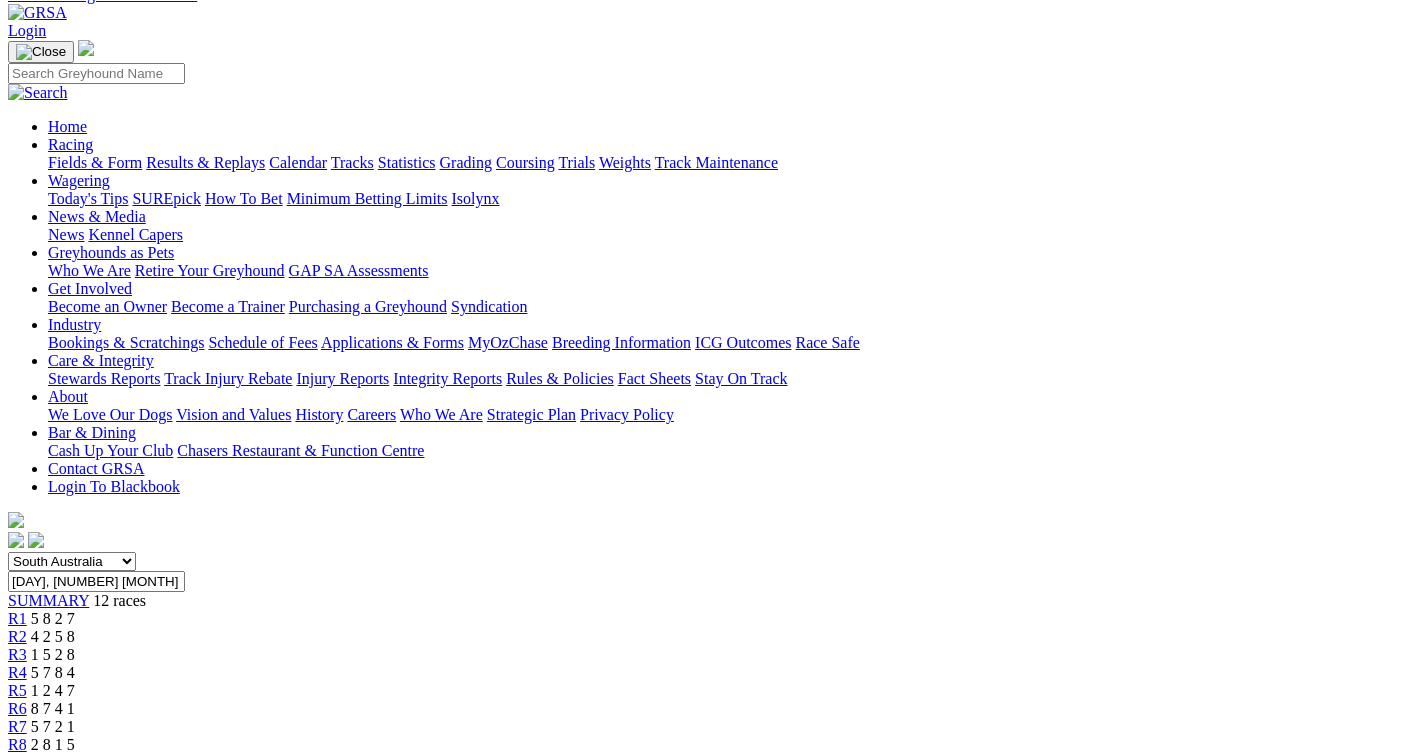 click on "5 7 8 4" at bounding box center (53, 672) 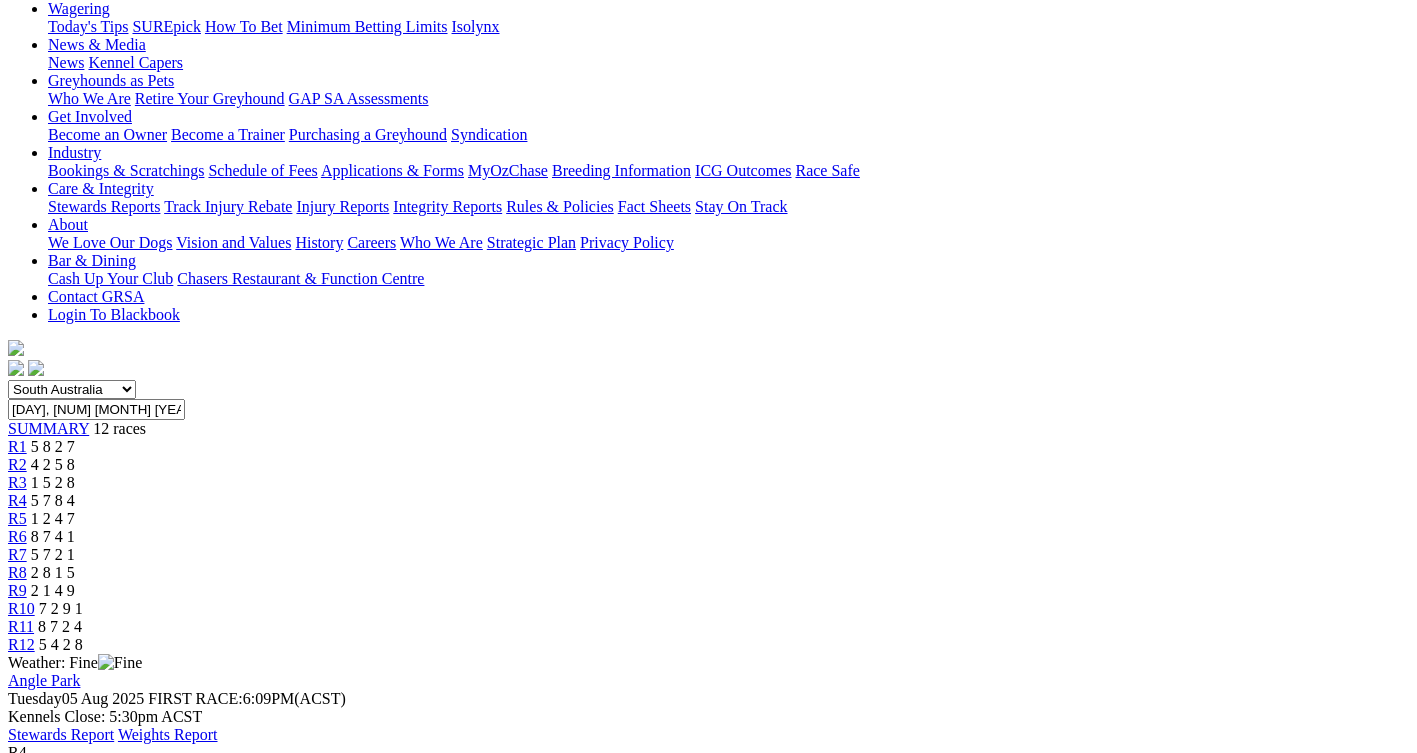 scroll, scrollTop: 100, scrollLeft: 0, axis: vertical 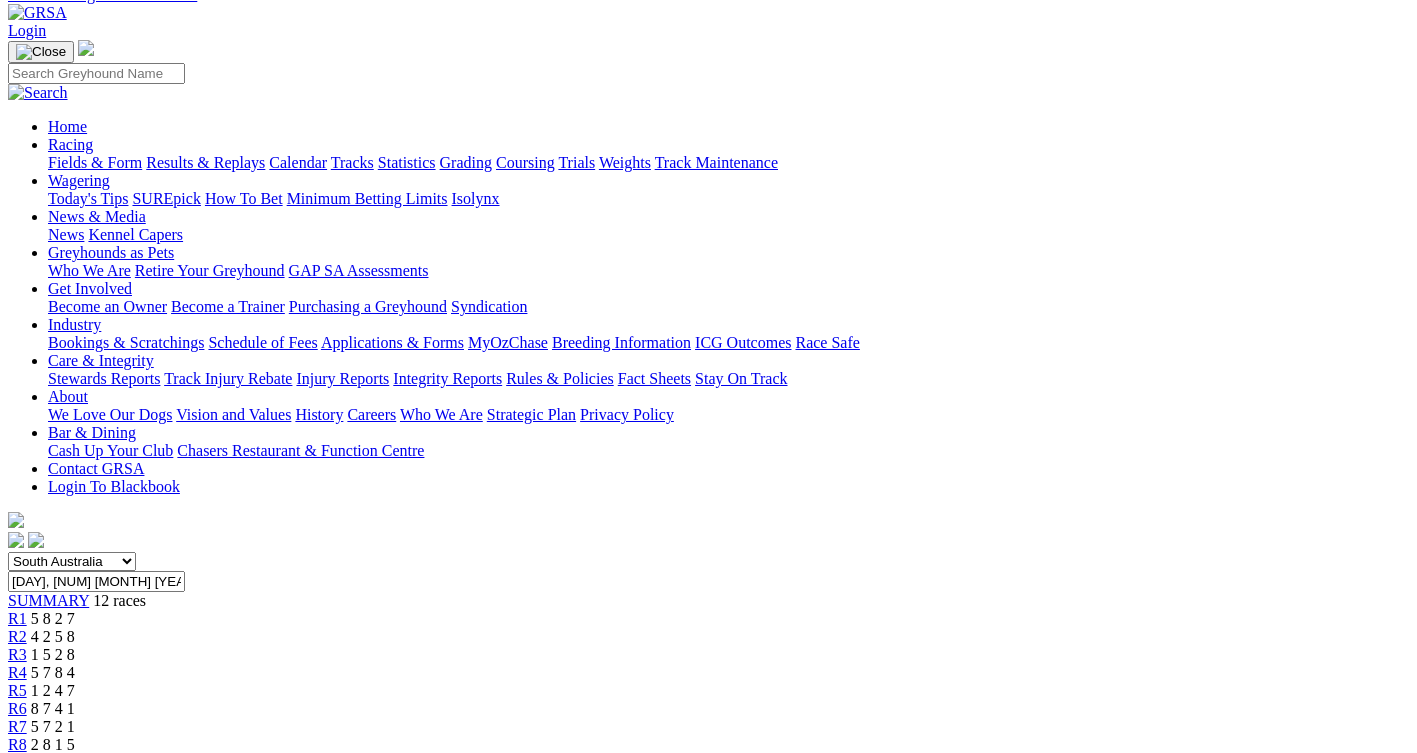 click on "1 2 4 7" at bounding box center (53, 690) 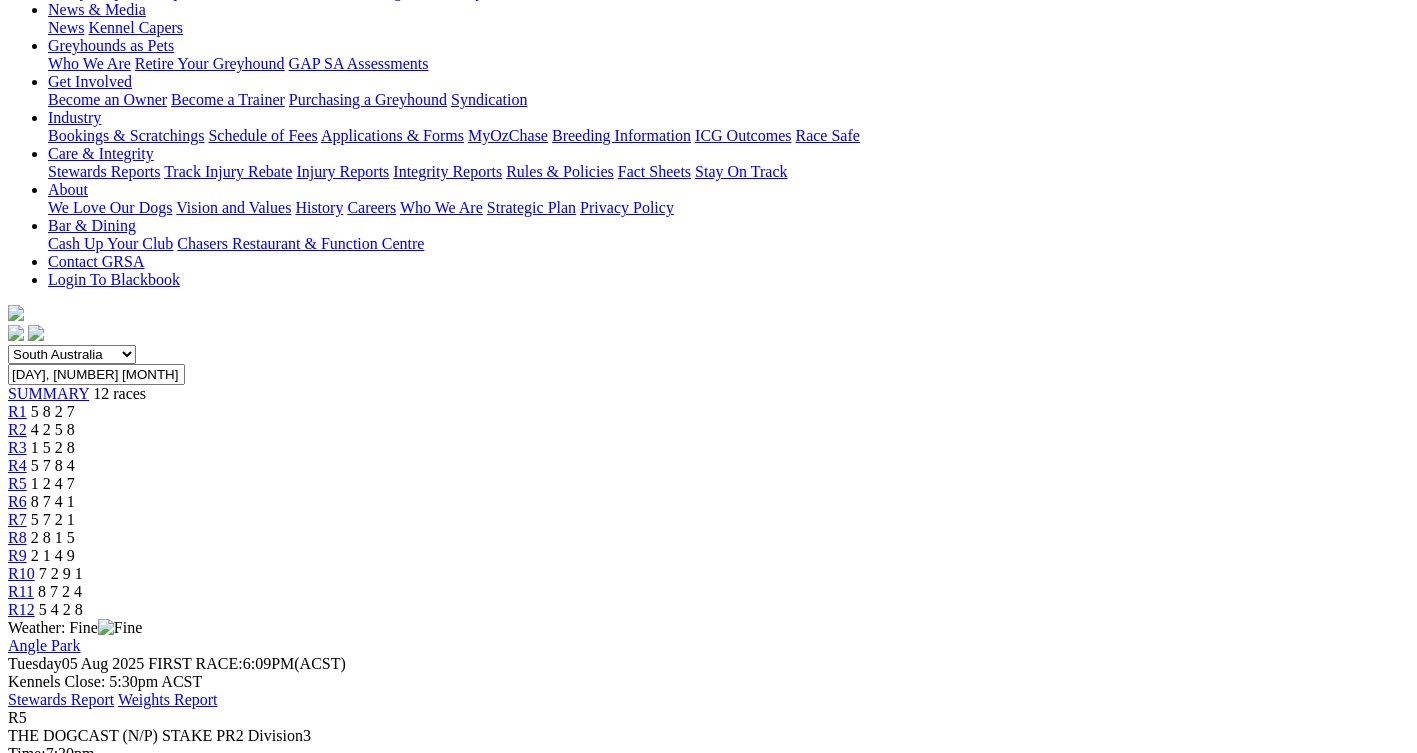 scroll, scrollTop: 300, scrollLeft: 0, axis: vertical 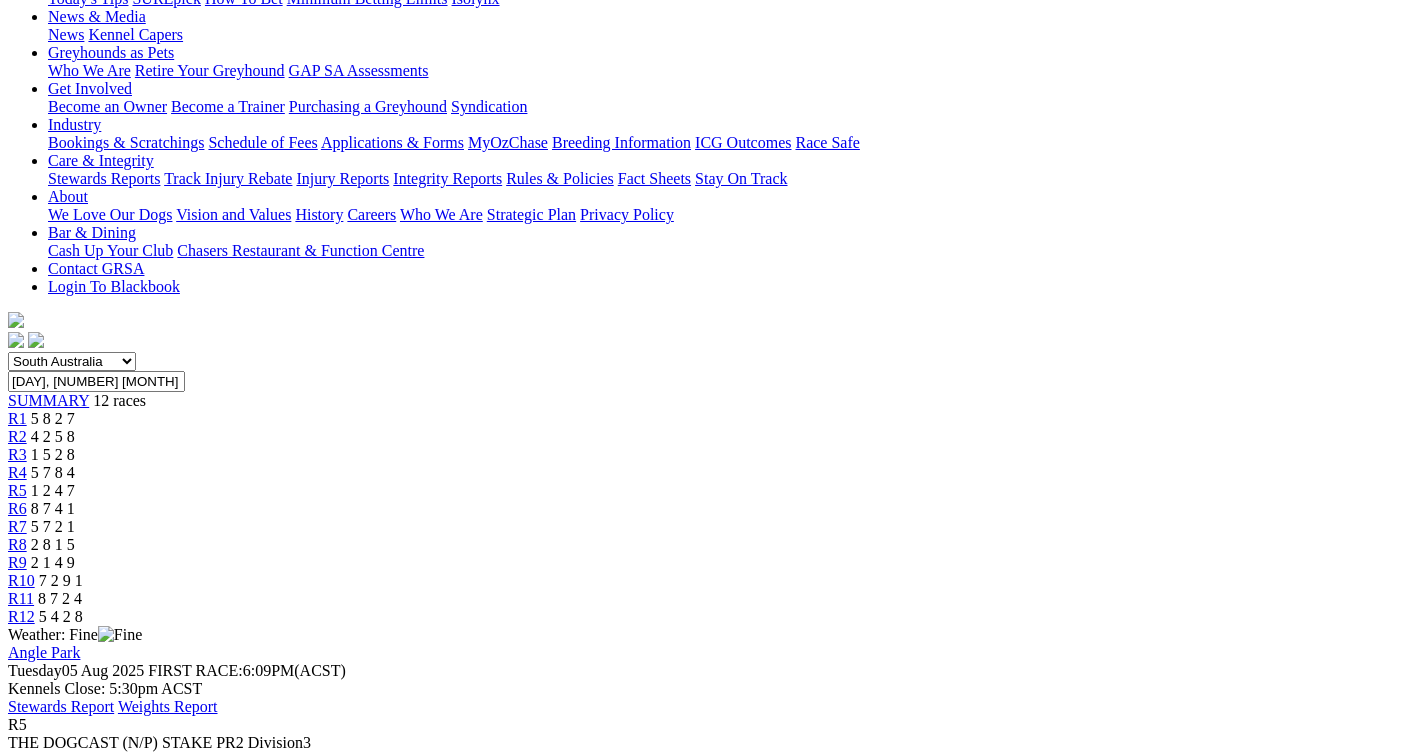 click on "8 7 4 1" at bounding box center (53, 508) 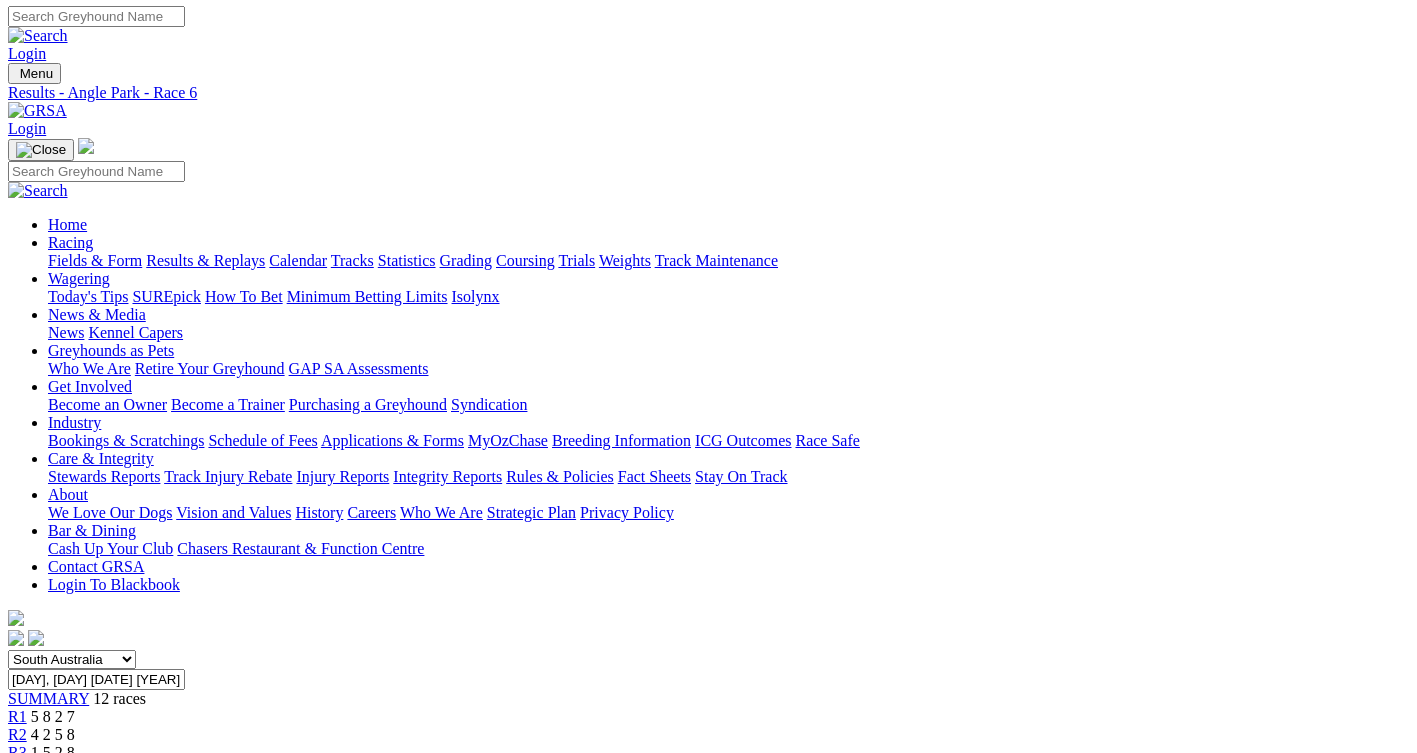 scroll, scrollTop: 0, scrollLeft: 0, axis: both 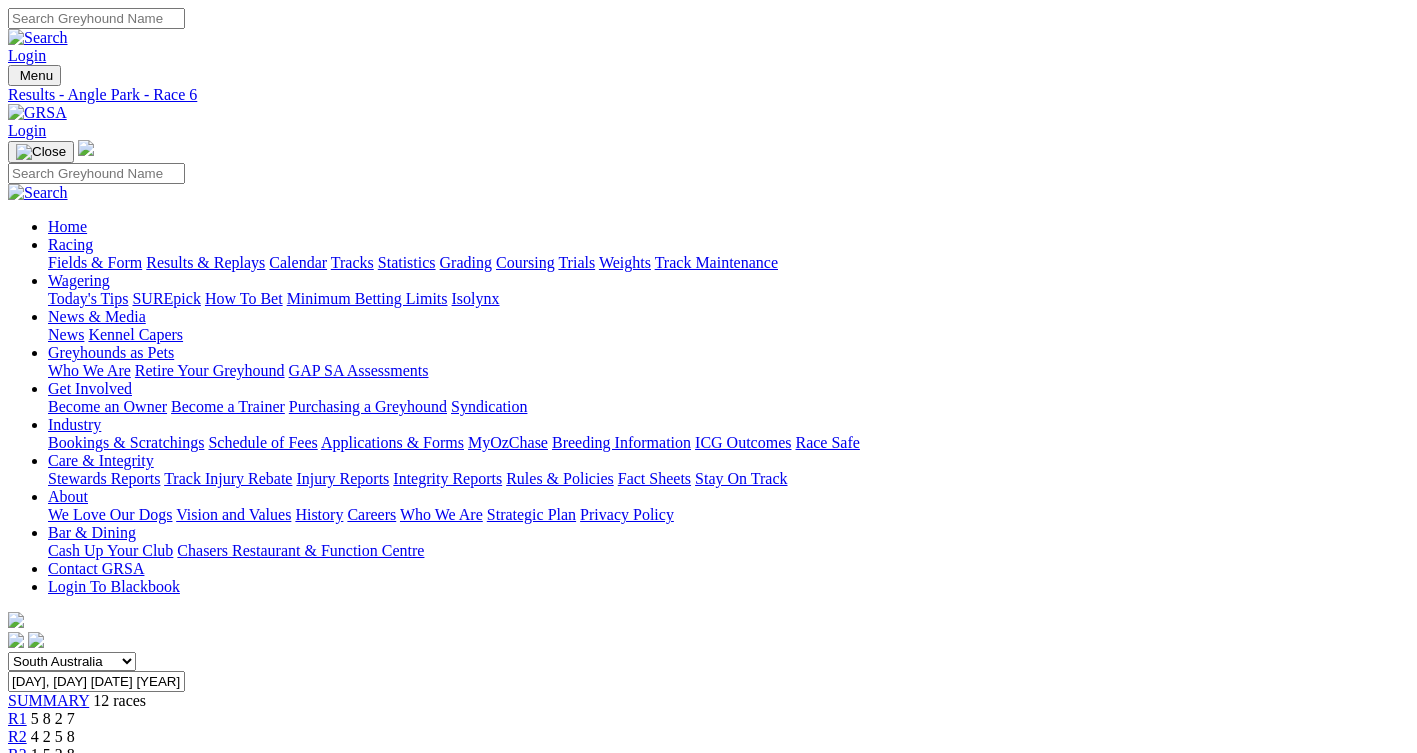 click on "5 7 2 1" at bounding box center [53, 826] 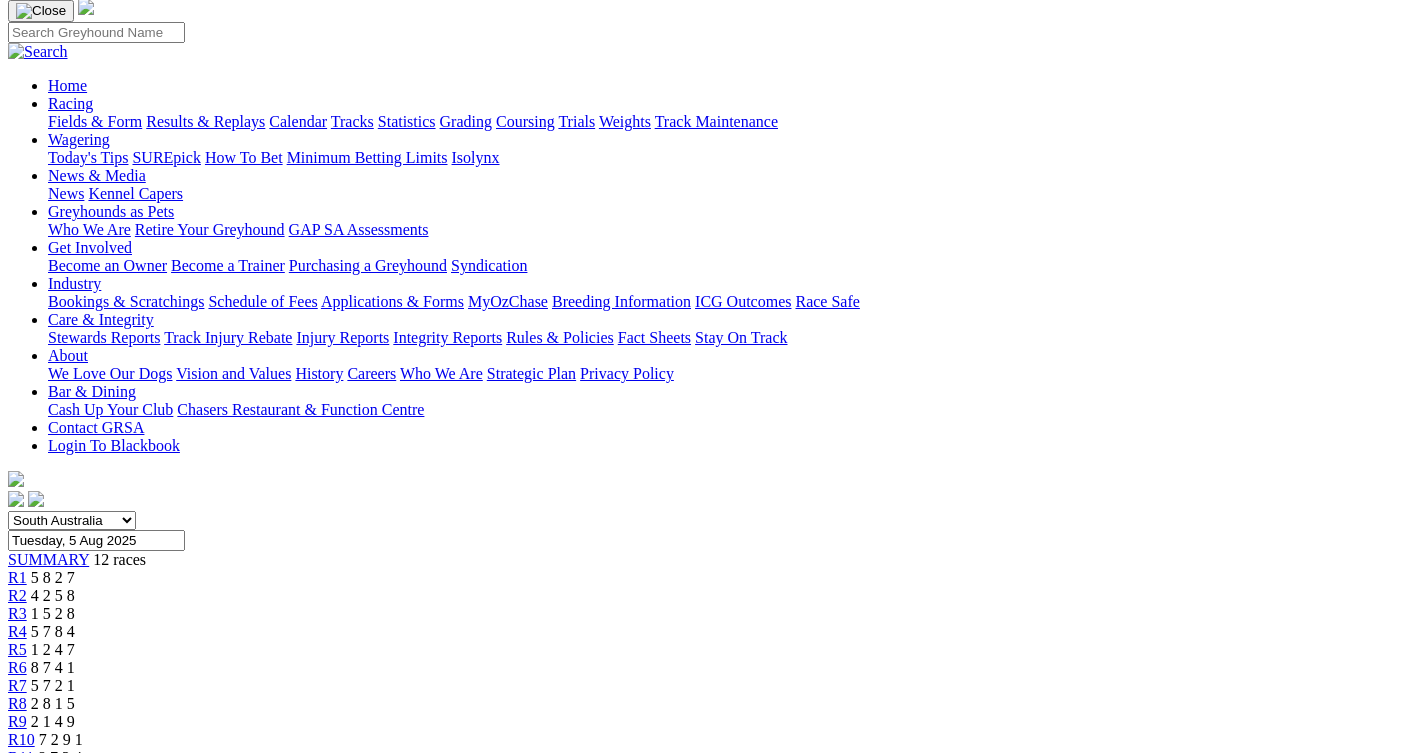 scroll, scrollTop: 100, scrollLeft: 0, axis: vertical 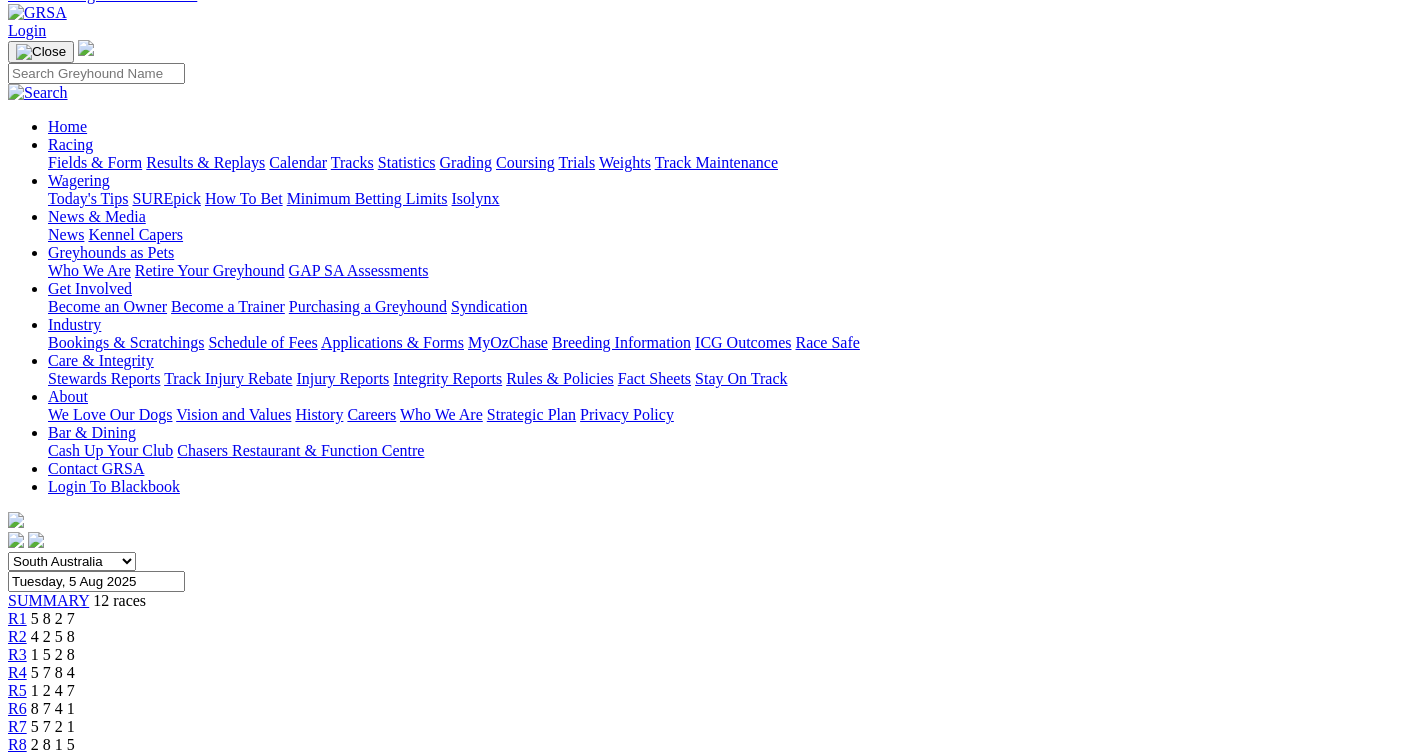 click on "2 8 1 5" at bounding box center (53, 744) 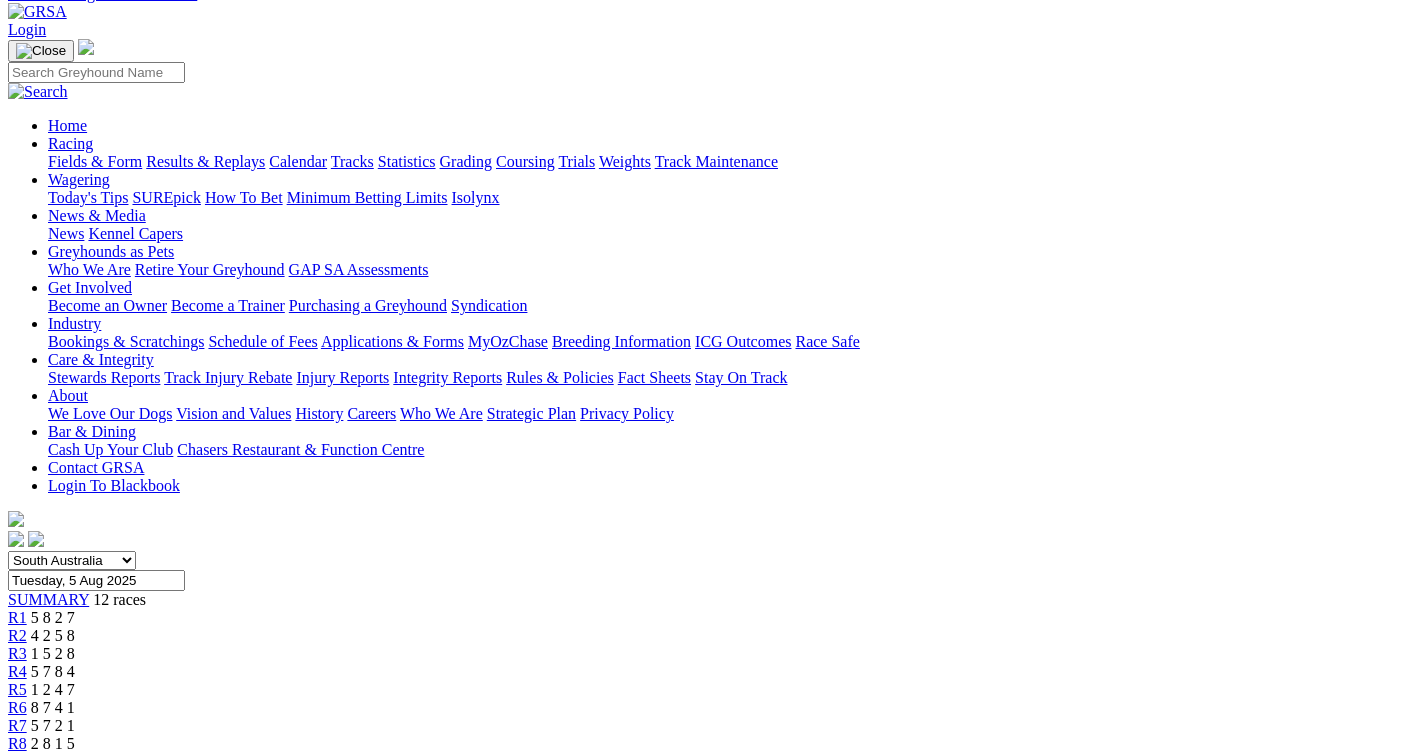 scroll, scrollTop: 100, scrollLeft: 0, axis: vertical 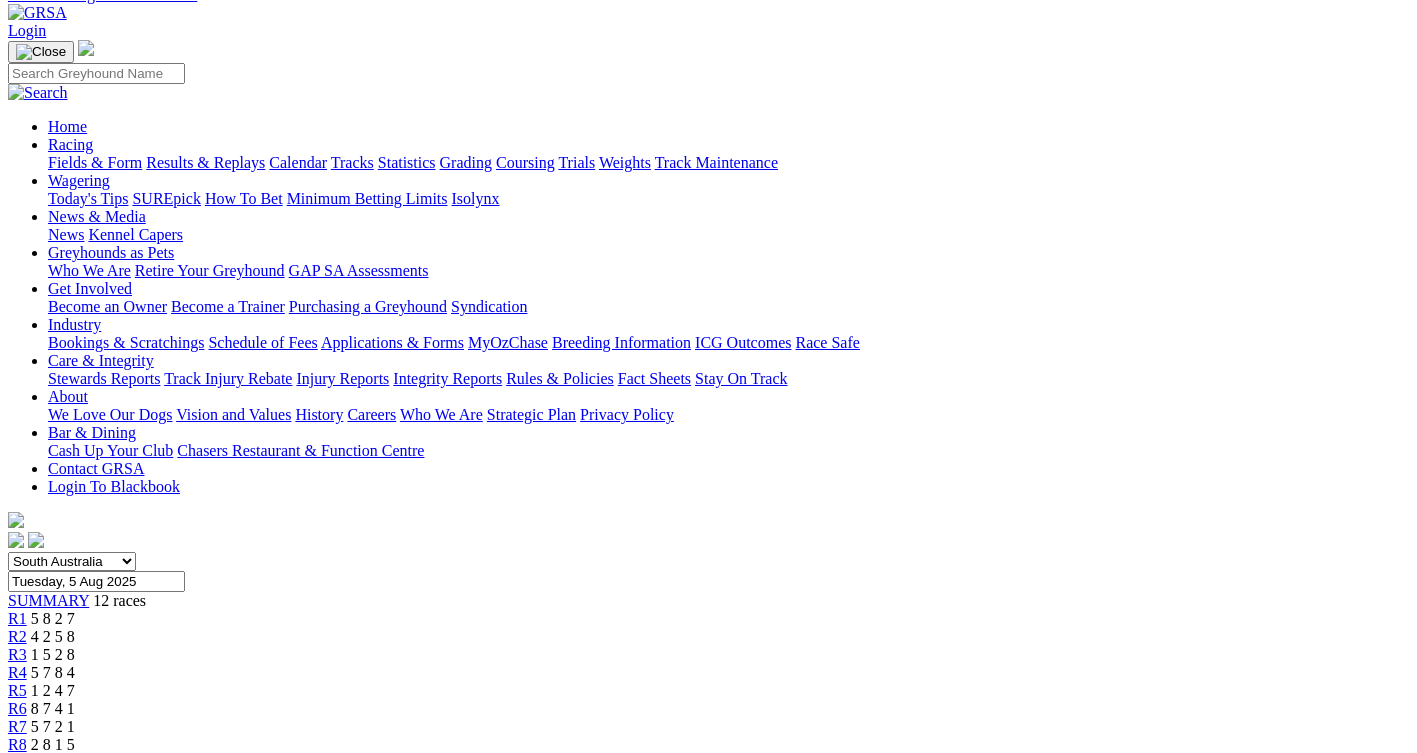 click on "2 1 4 9" at bounding box center [53, 762] 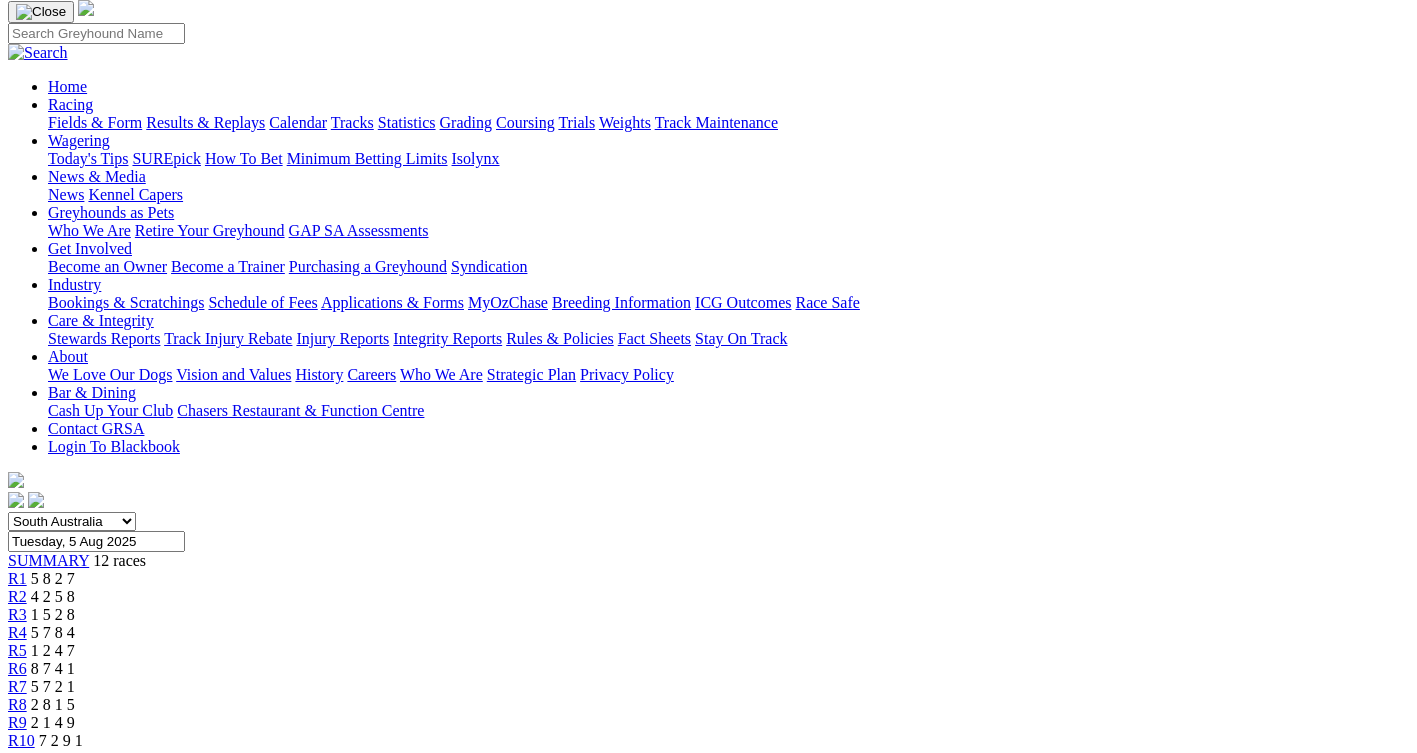 scroll, scrollTop: 100, scrollLeft: 0, axis: vertical 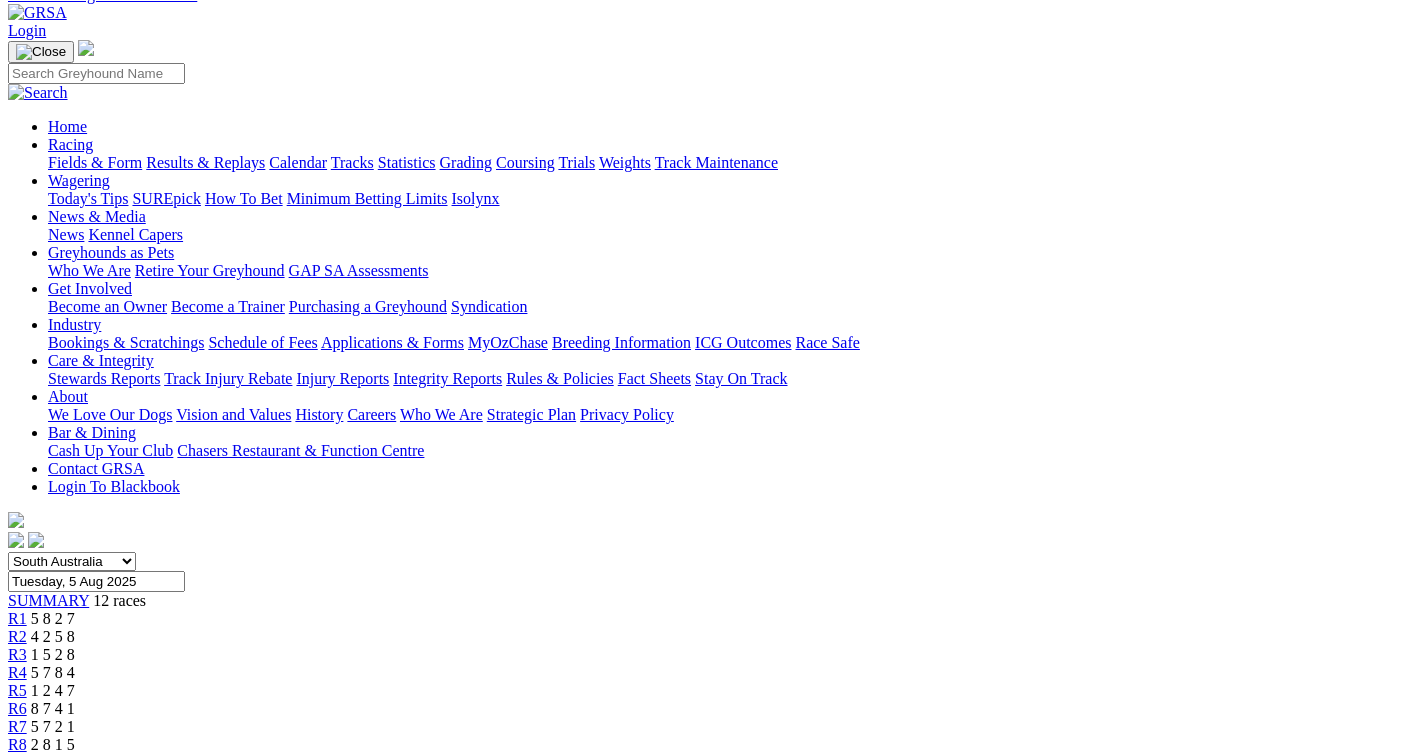 click on "7 2 9 1" at bounding box center (61, 780) 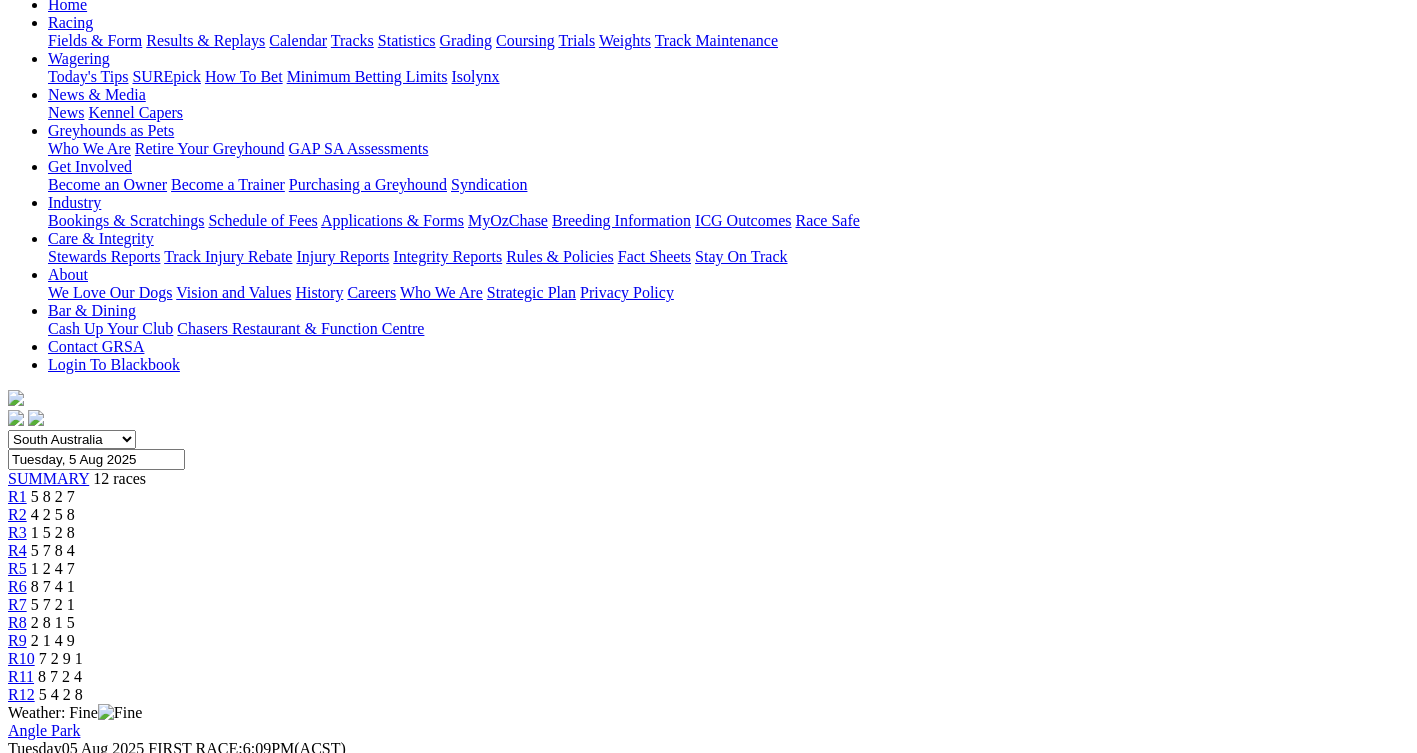 scroll, scrollTop: 200, scrollLeft: 0, axis: vertical 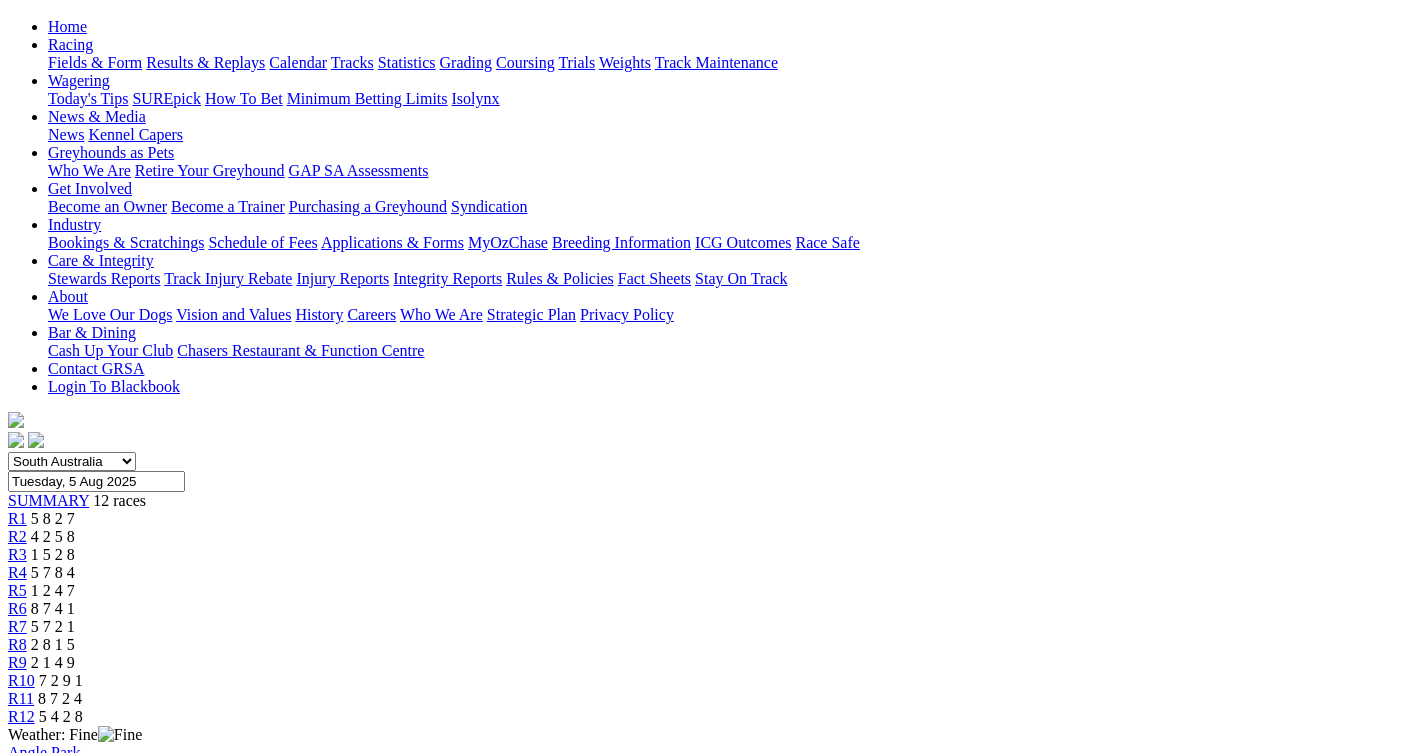 click on "8 7 2 4" at bounding box center [60, 698] 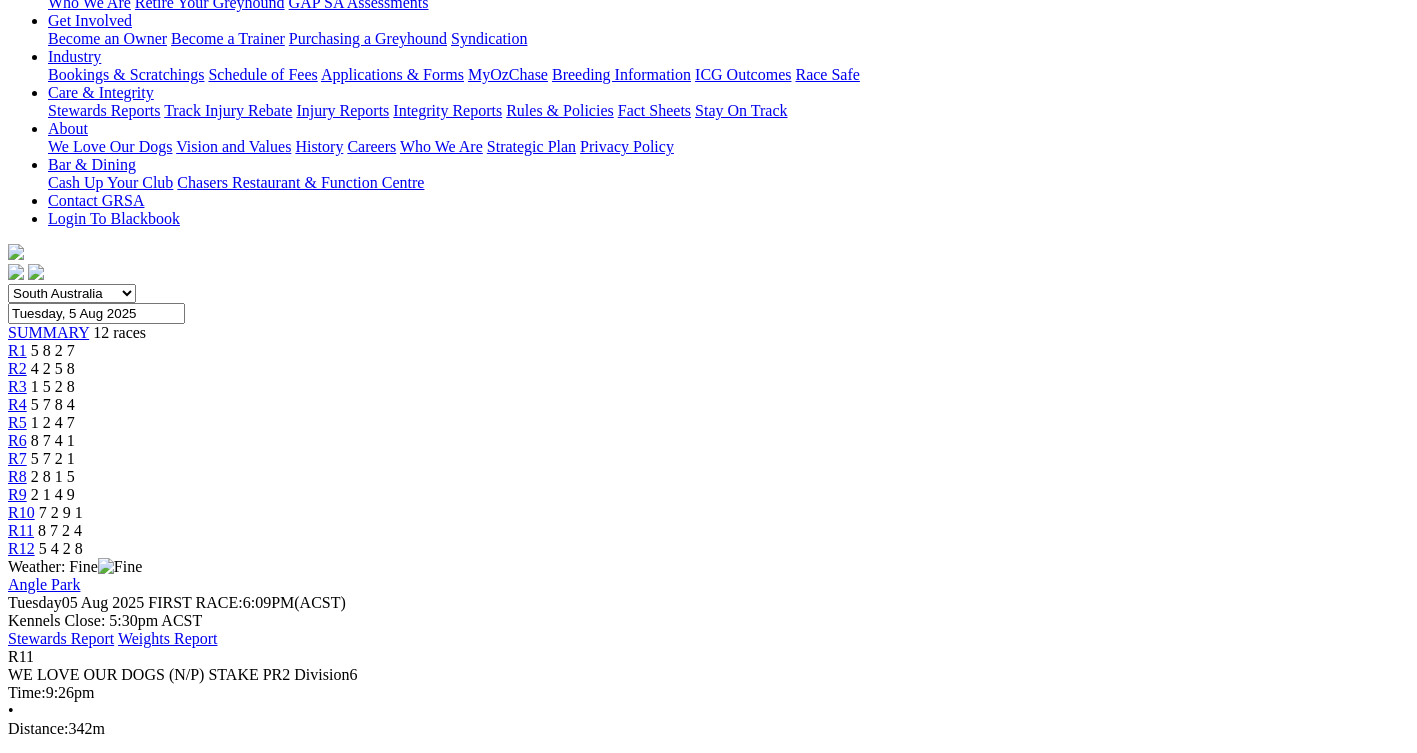 scroll, scrollTop: 200, scrollLeft: 0, axis: vertical 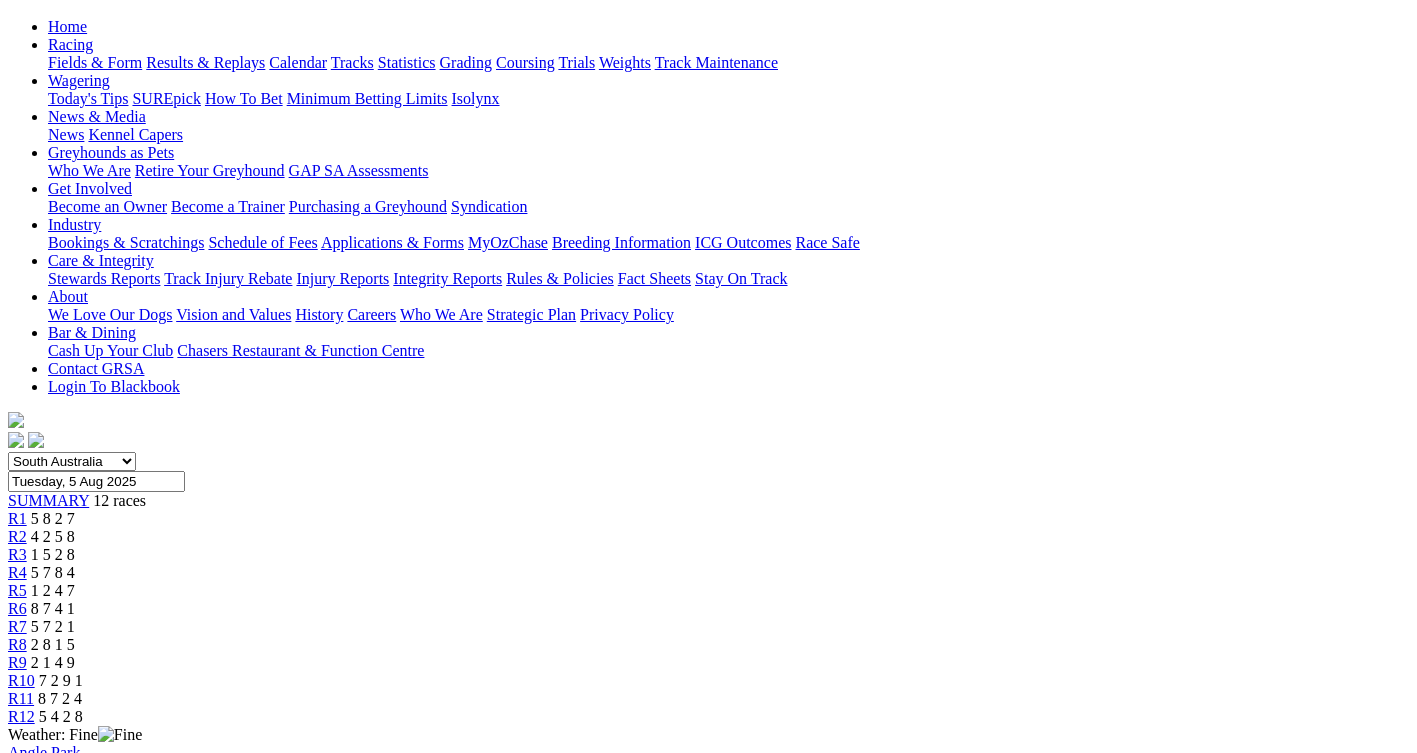 click on "5 4 2 8" at bounding box center [61, 716] 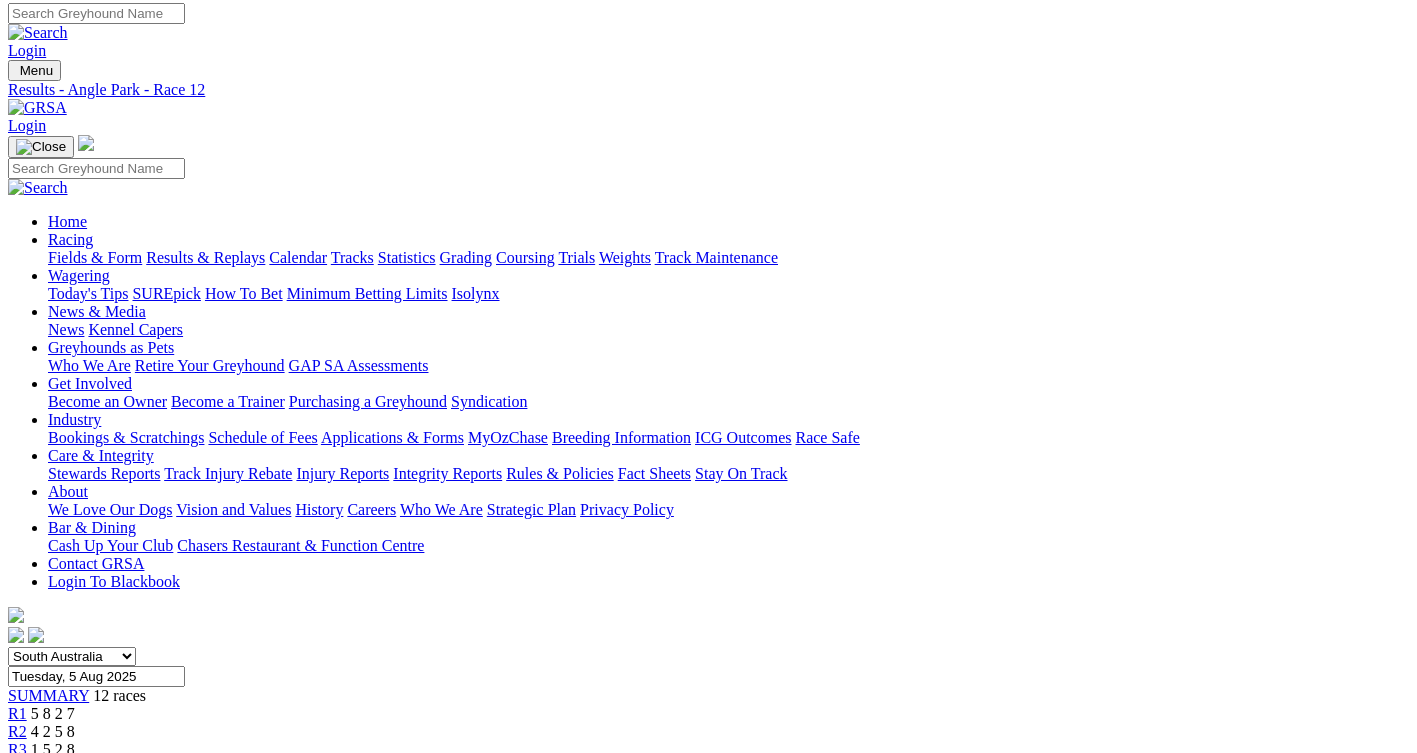 scroll, scrollTop: 0, scrollLeft: 0, axis: both 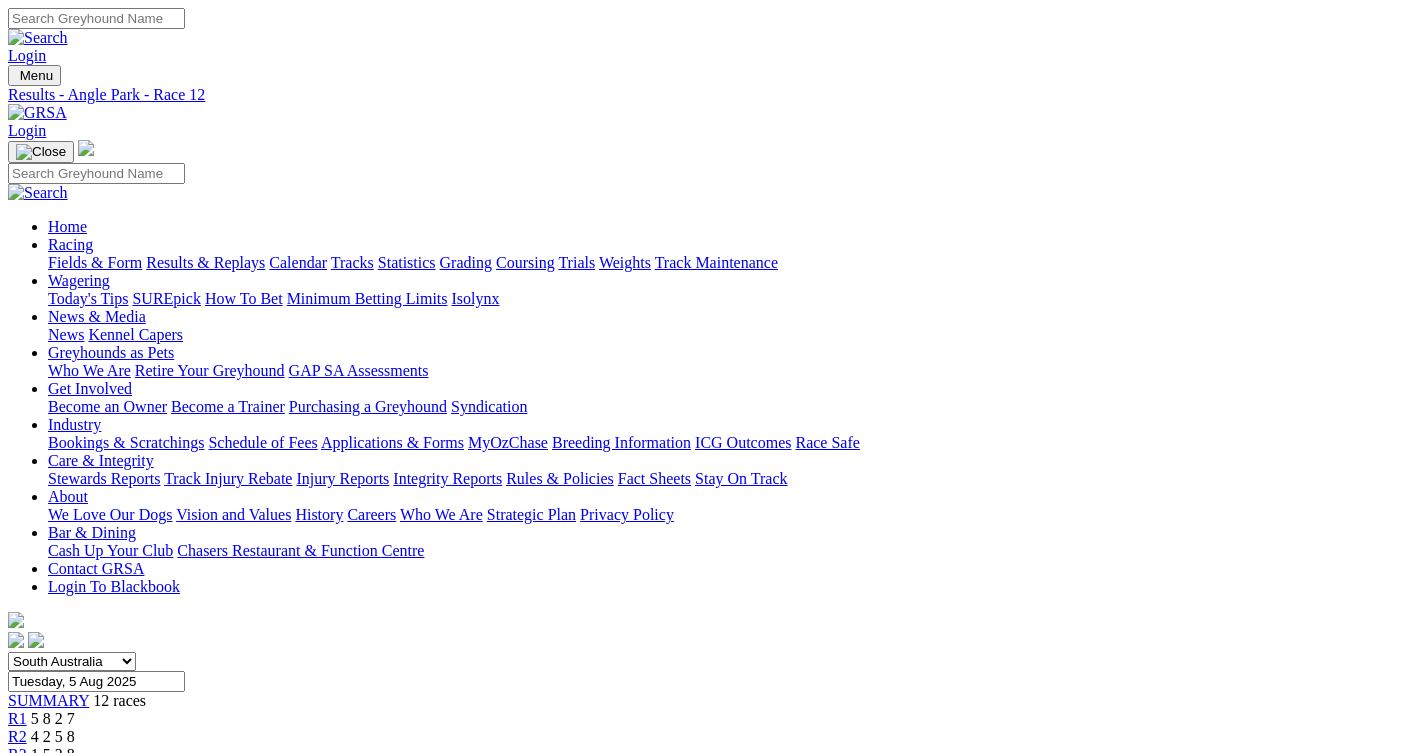click on "Results & Replays" at bounding box center [205, 262] 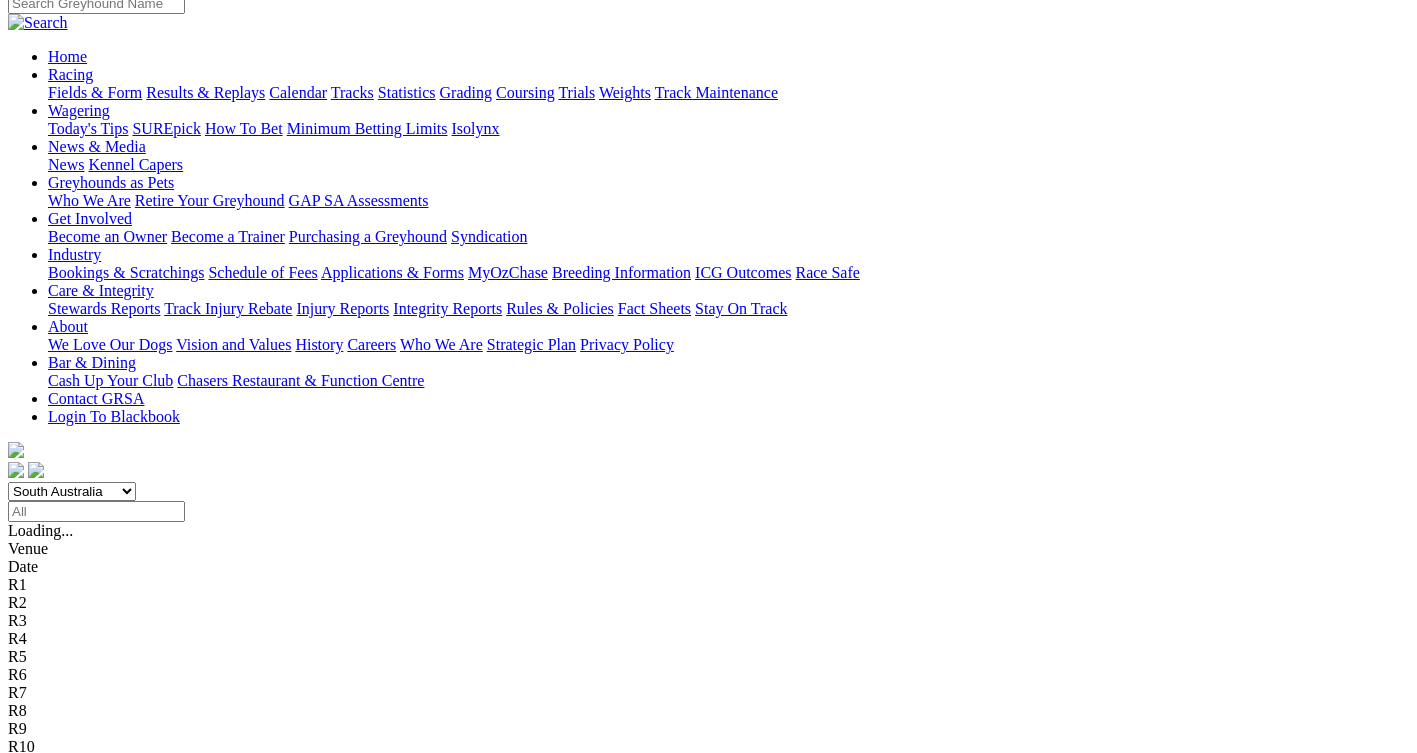 scroll, scrollTop: 200, scrollLeft: 0, axis: vertical 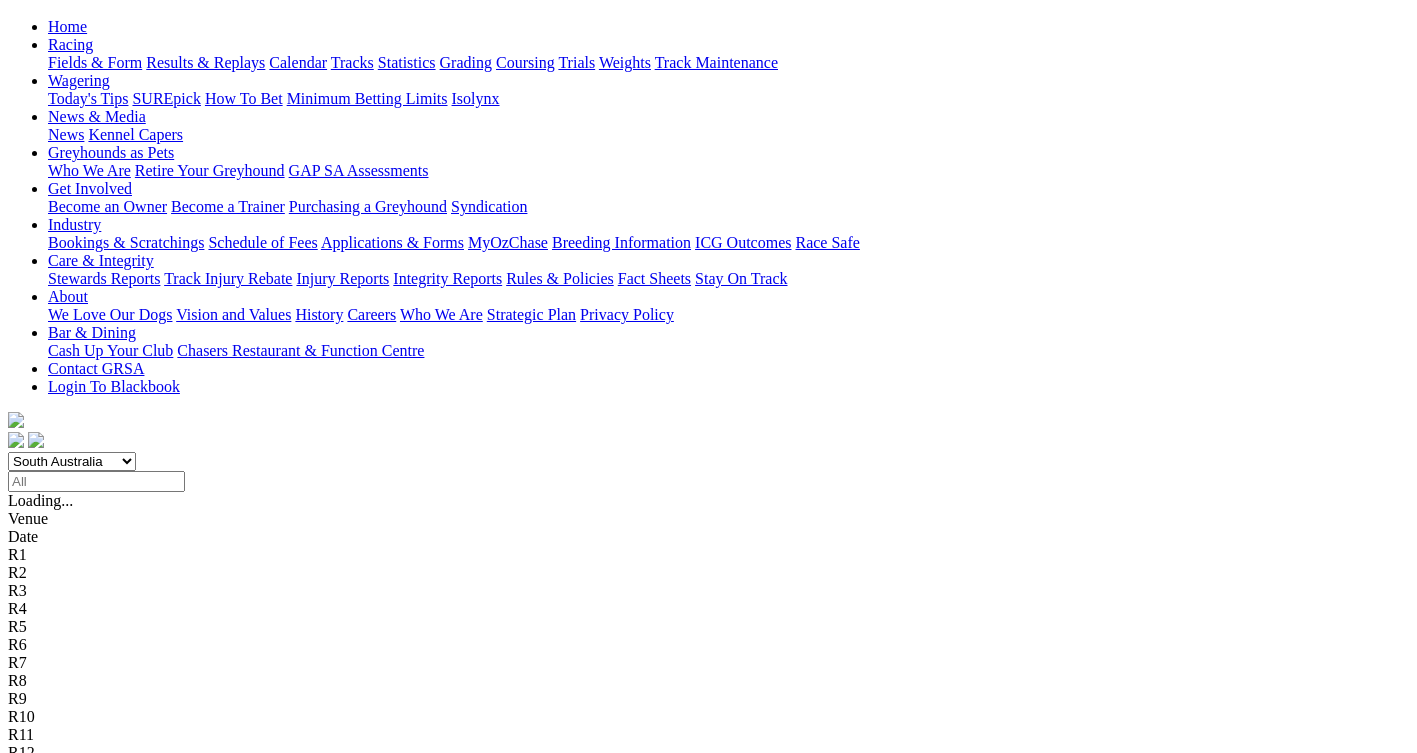 click on "8 7 5 1" at bounding box center [30, 1778] 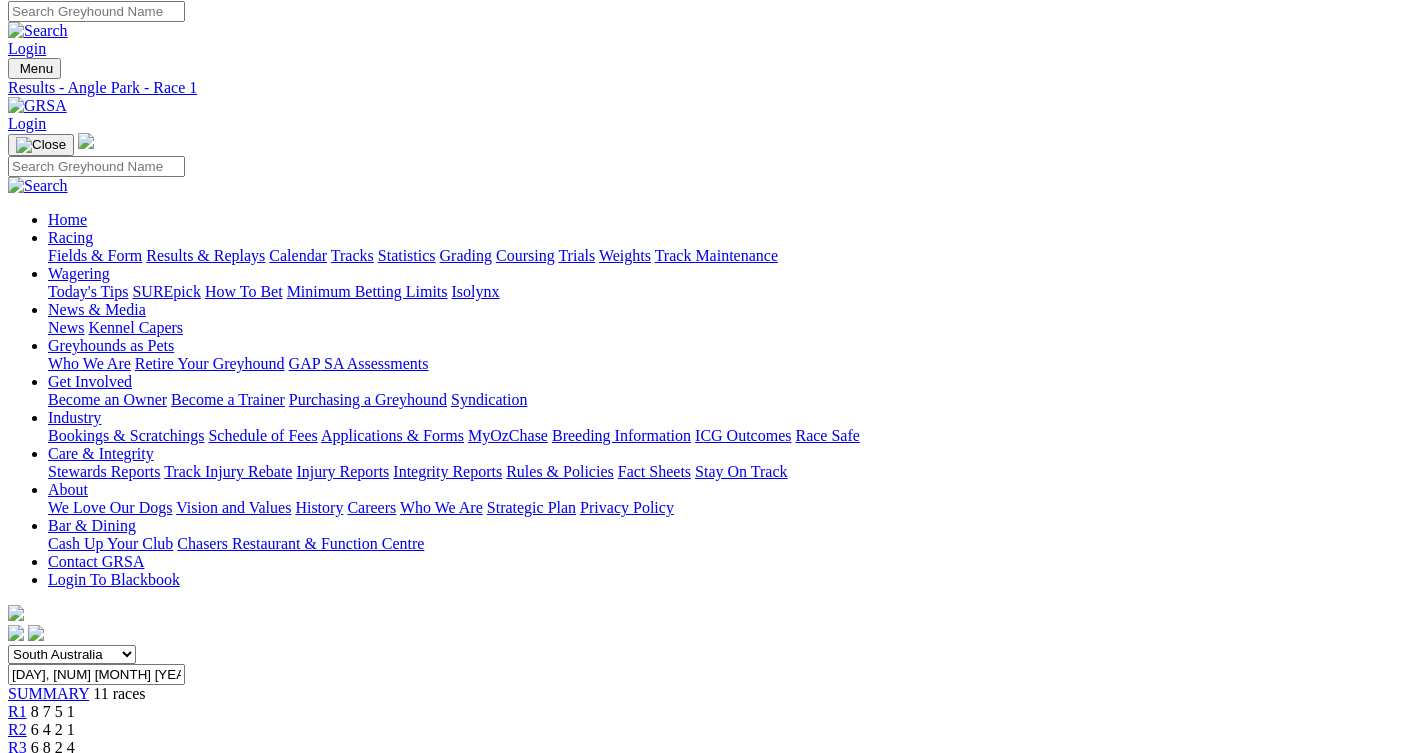 scroll, scrollTop: 0, scrollLeft: 0, axis: both 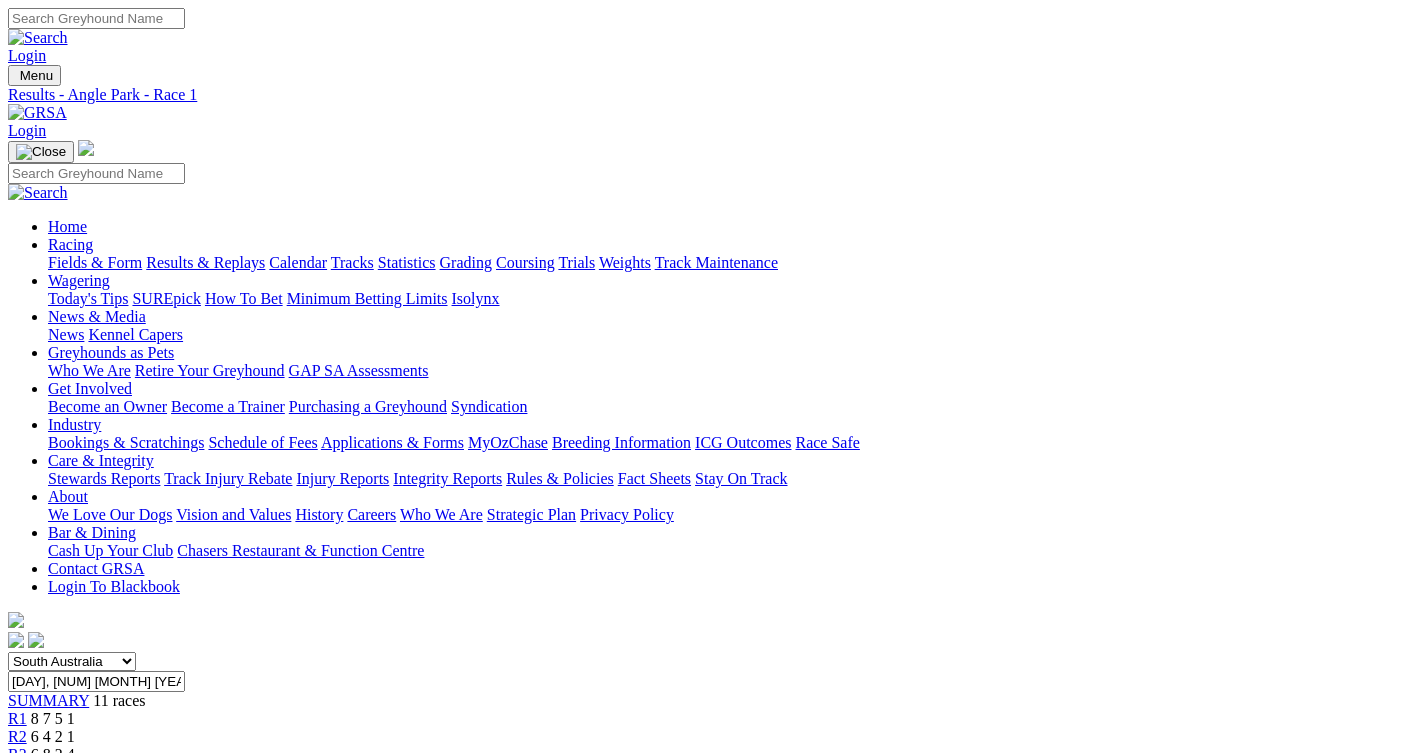 click on "6 4 2 1" at bounding box center (53, 736) 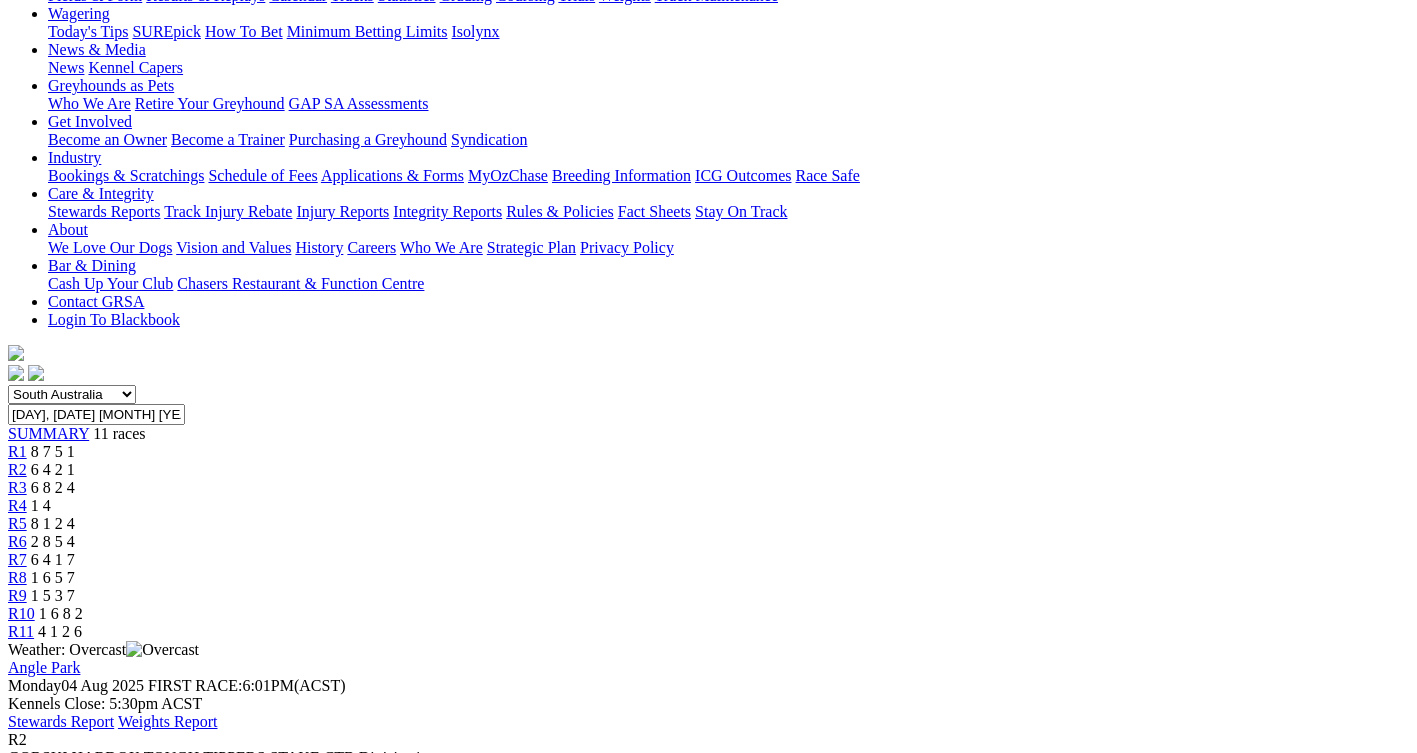 scroll, scrollTop: 100, scrollLeft: 0, axis: vertical 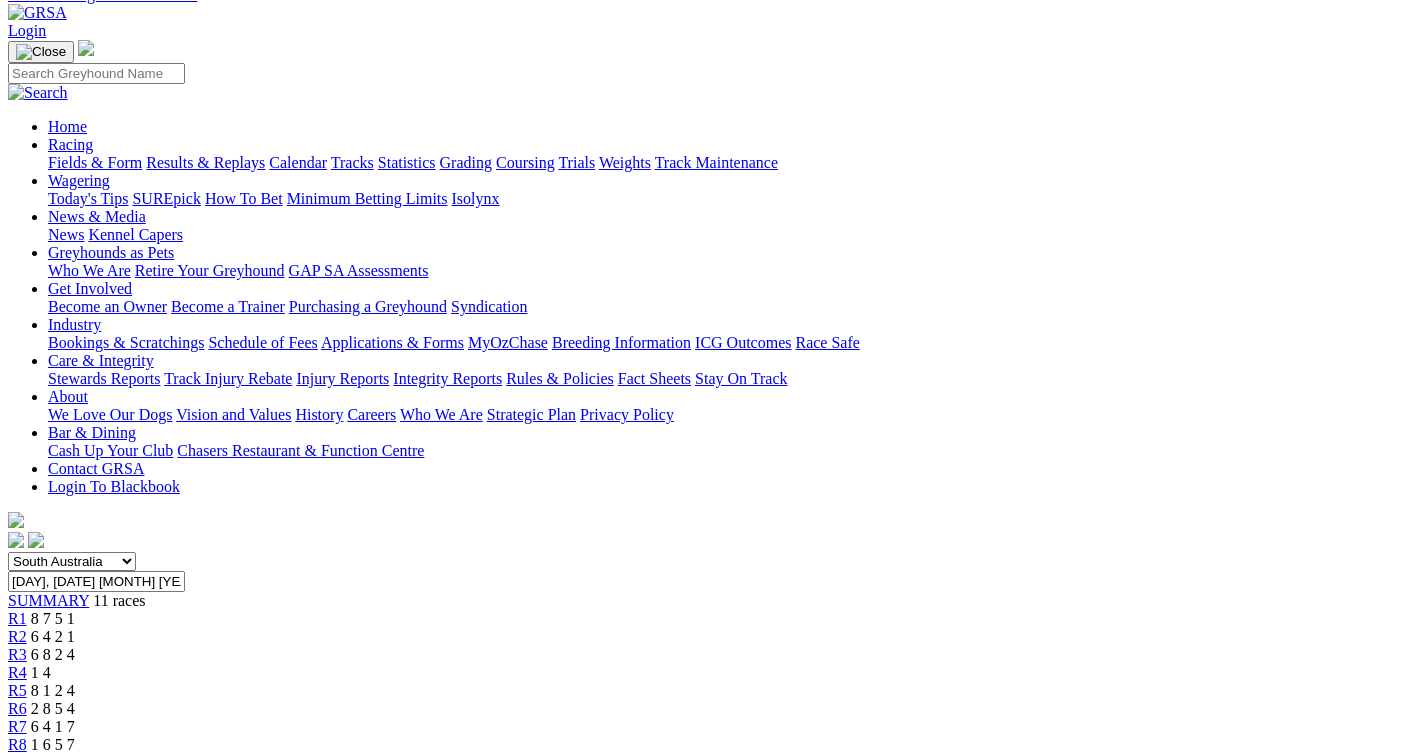 click on "6 8 2 4" at bounding box center (53, 654) 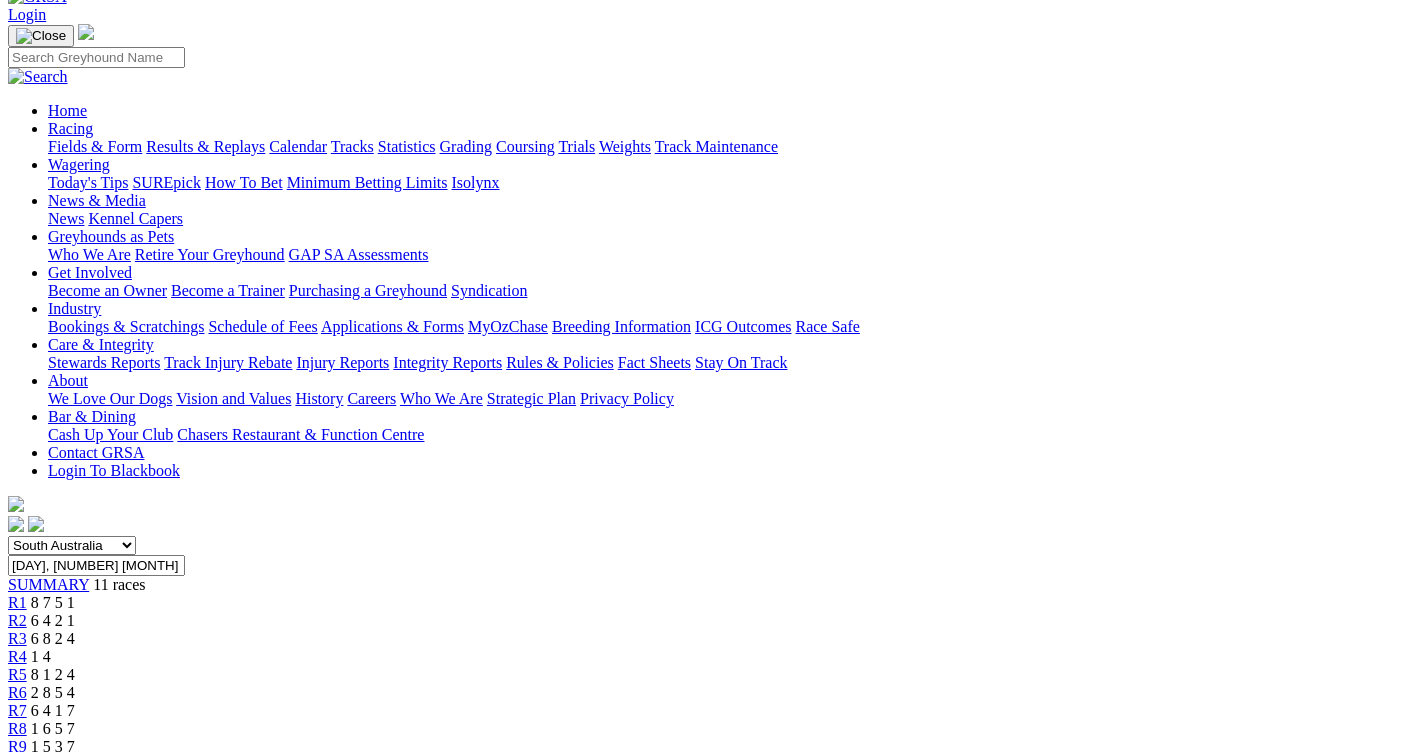 scroll, scrollTop: 100, scrollLeft: 0, axis: vertical 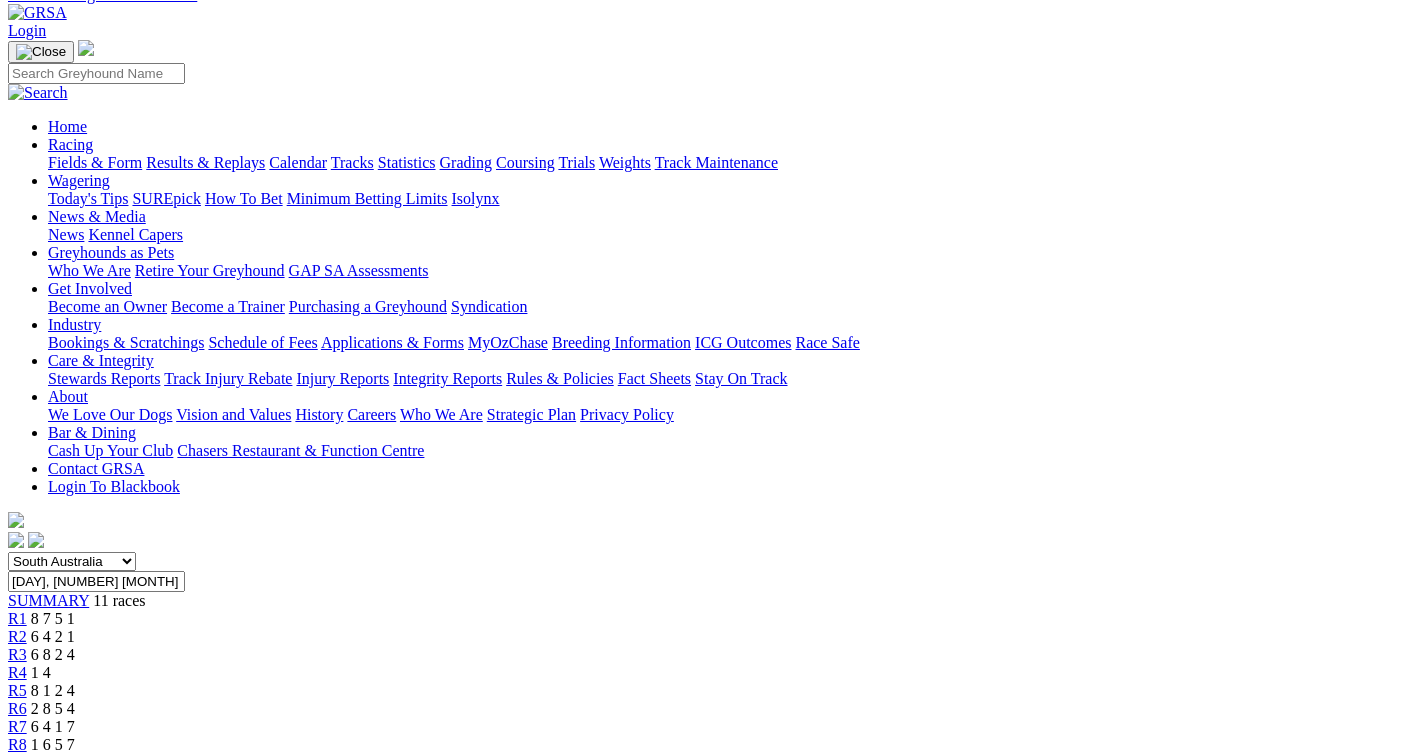 click on "1 4" at bounding box center [41, 672] 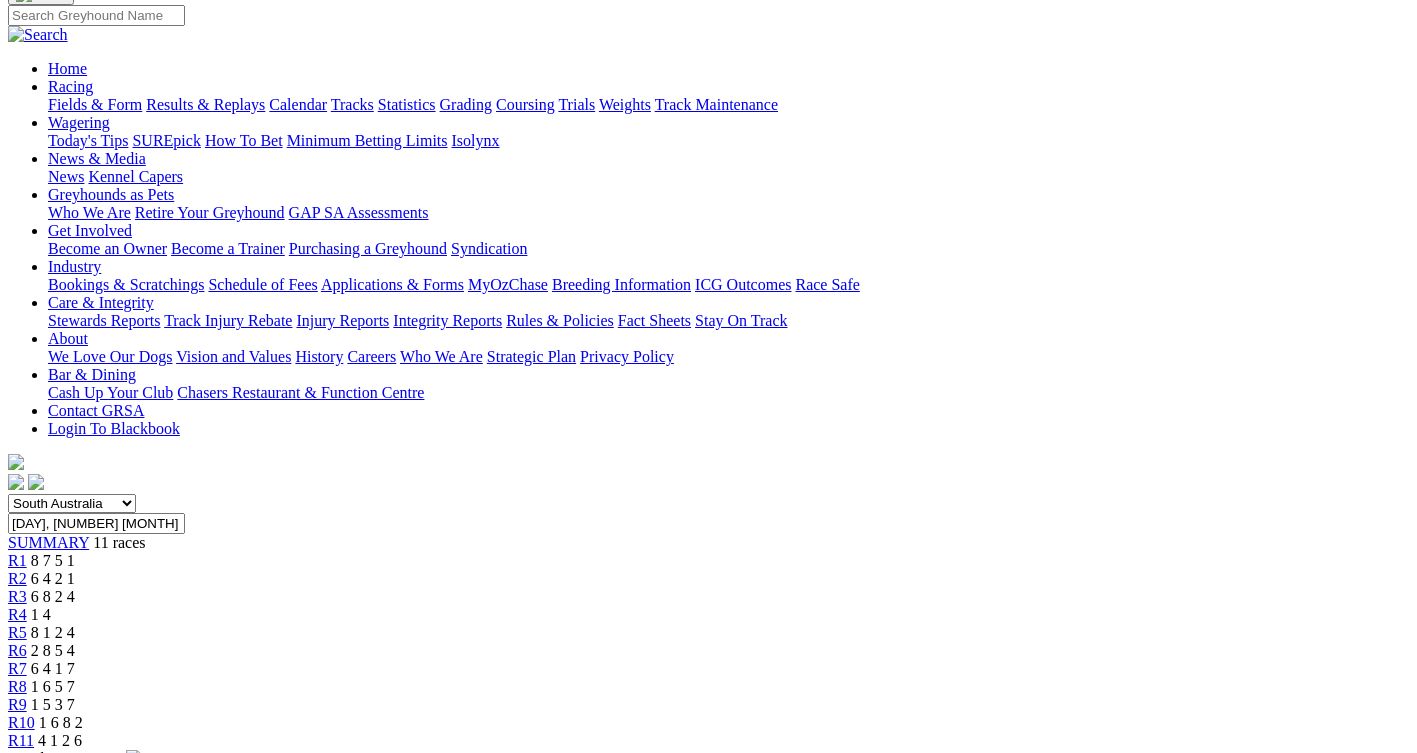 scroll, scrollTop: 100, scrollLeft: 0, axis: vertical 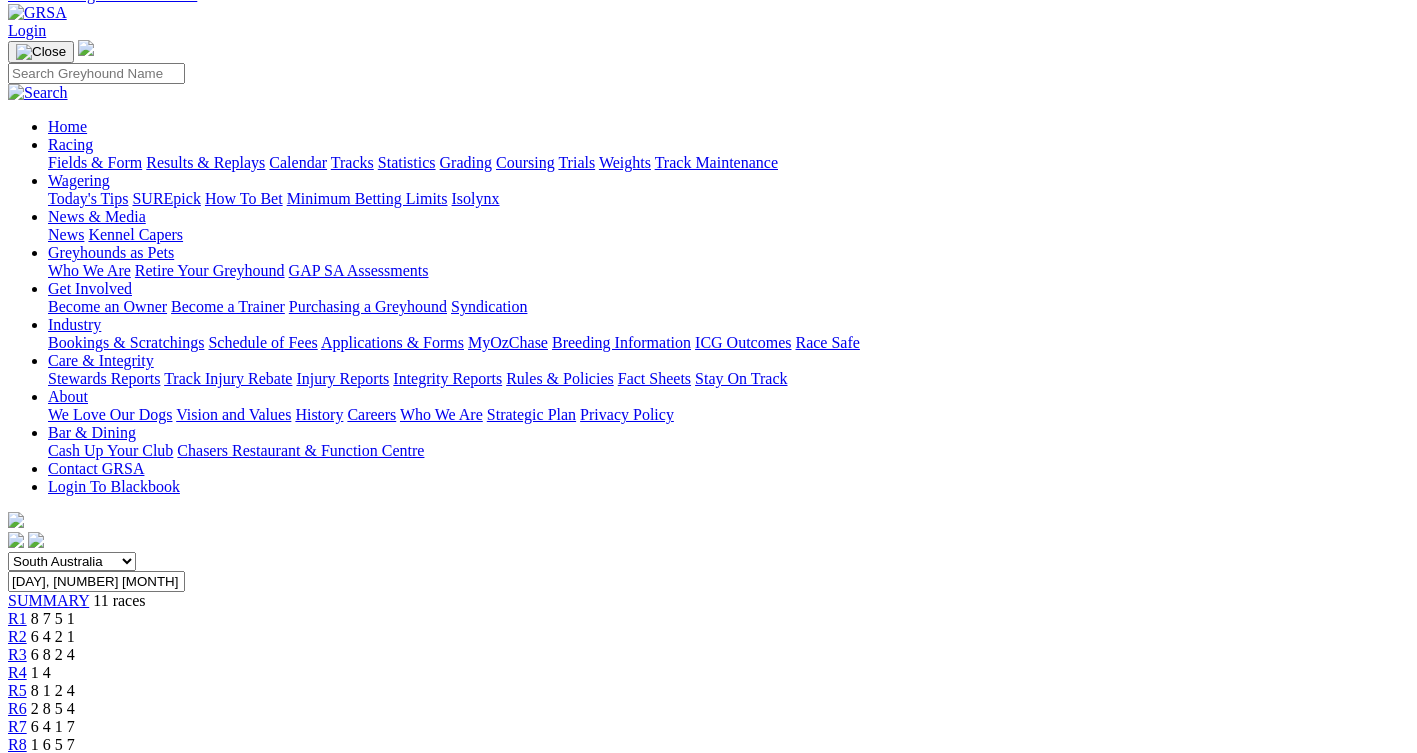 click on "8 1 2 4" at bounding box center [53, 690] 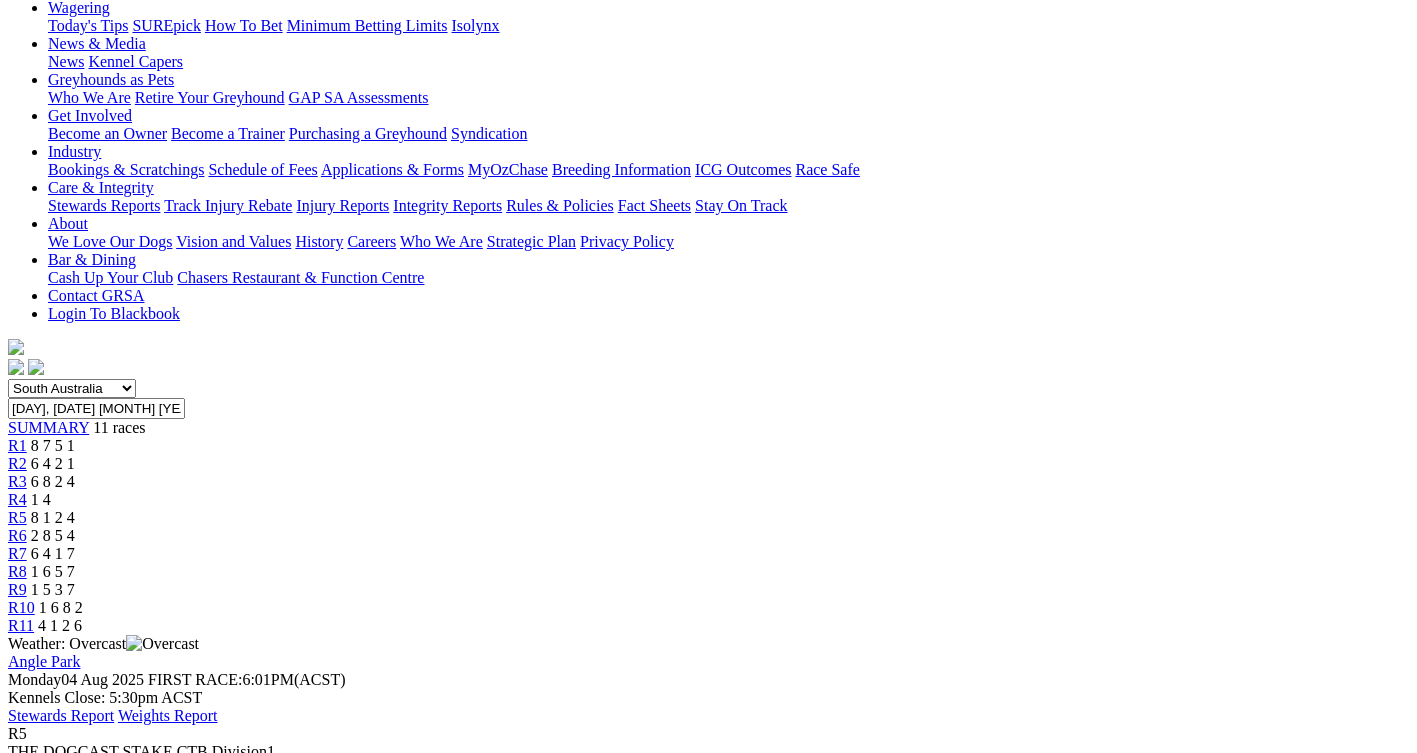 scroll, scrollTop: 200, scrollLeft: 0, axis: vertical 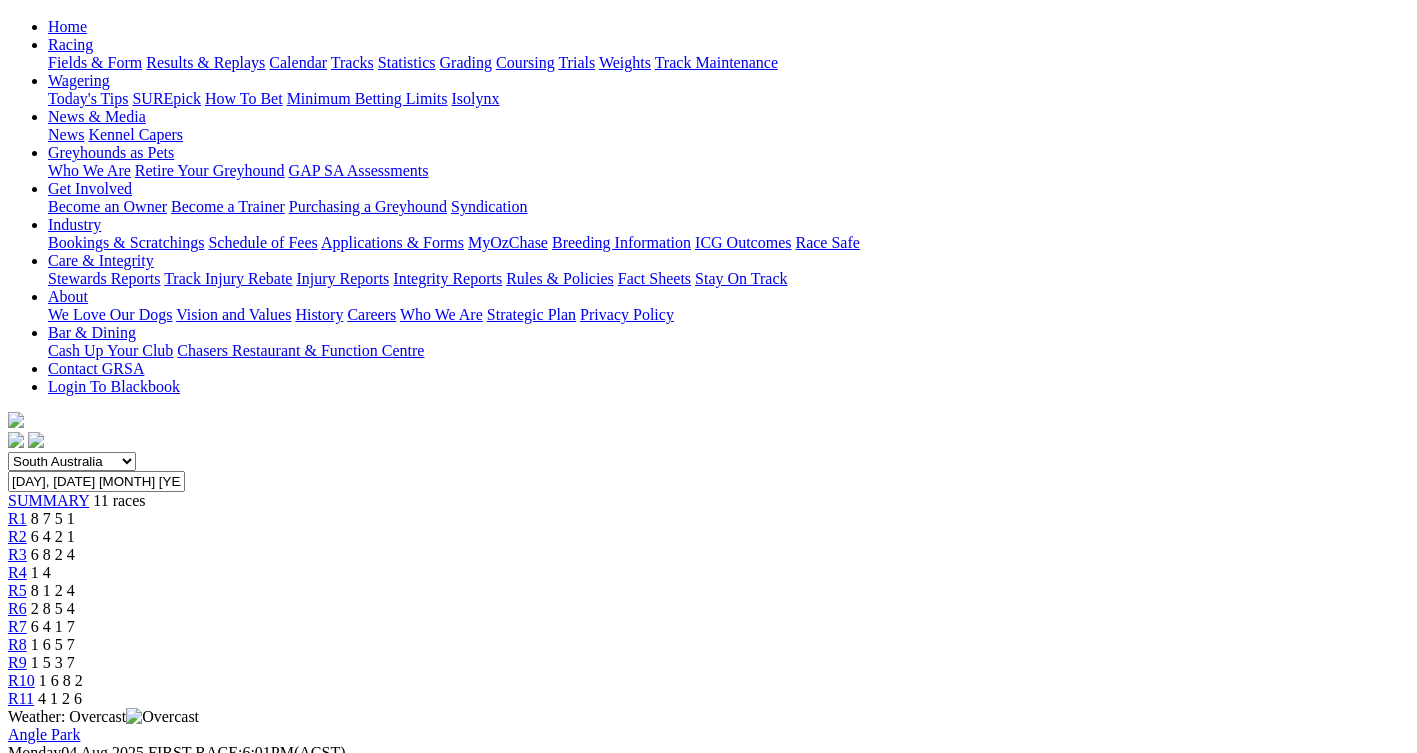 click on "2 8 5 4" at bounding box center [53, 608] 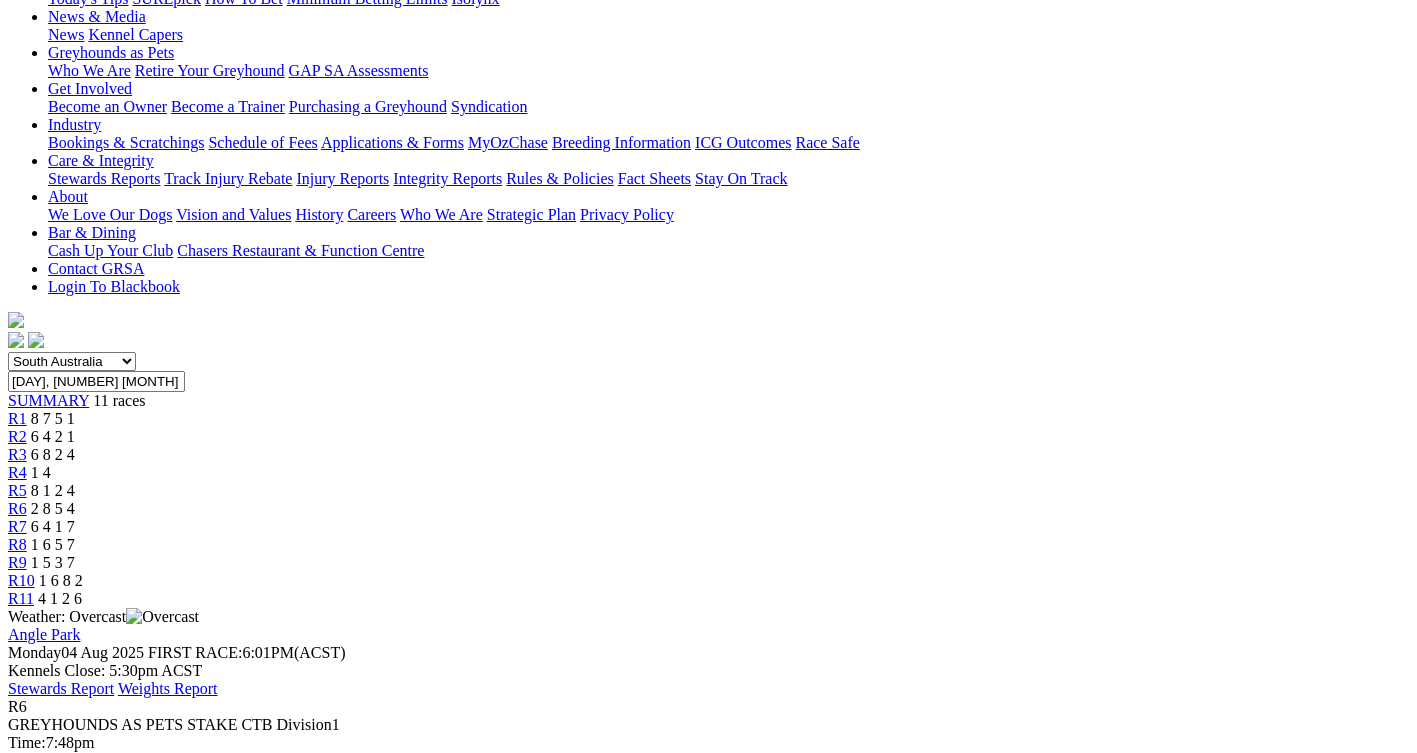 scroll, scrollTop: 200, scrollLeft: 0, axis: vertical 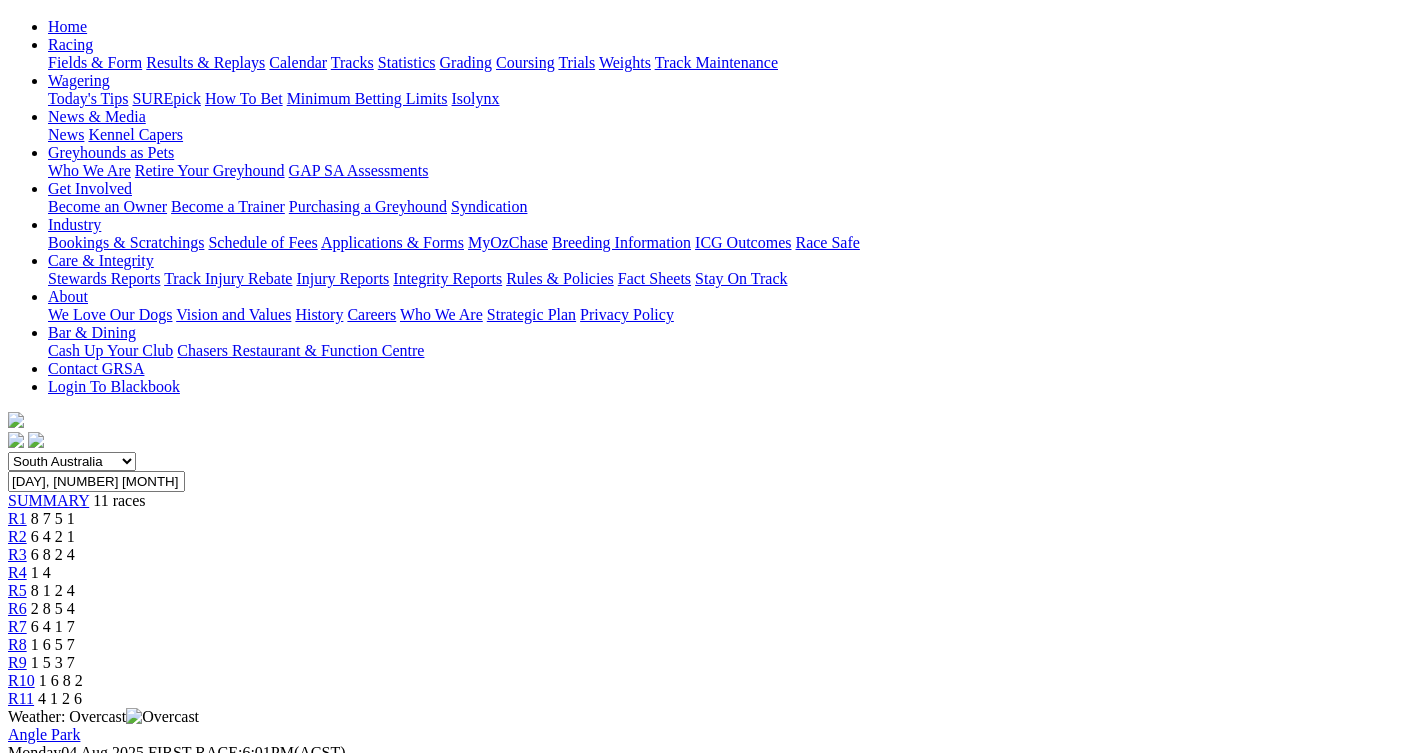 click on "[POSTAL_CODE]" at bounding box center (708, 627) 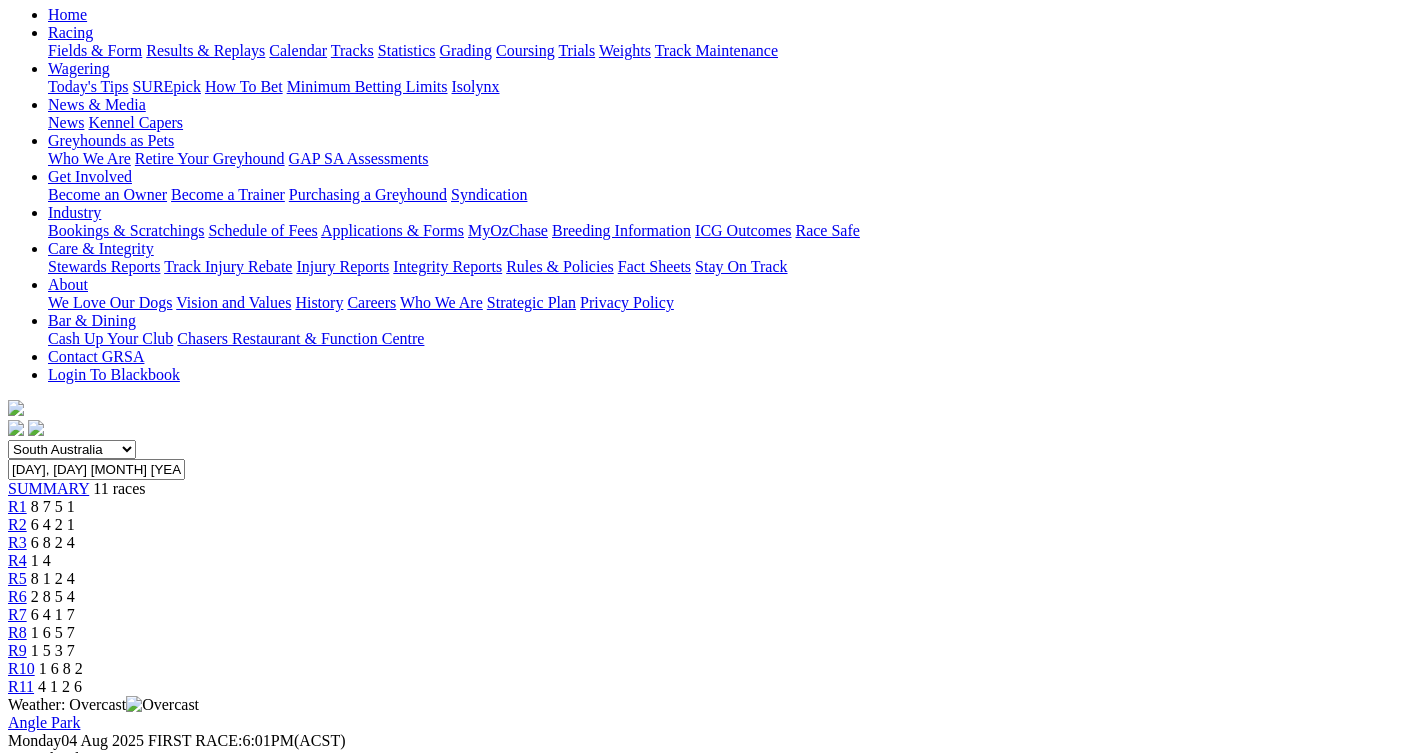 scroll, scrollTop: 200, scrollLeft: 0, axis: vertical 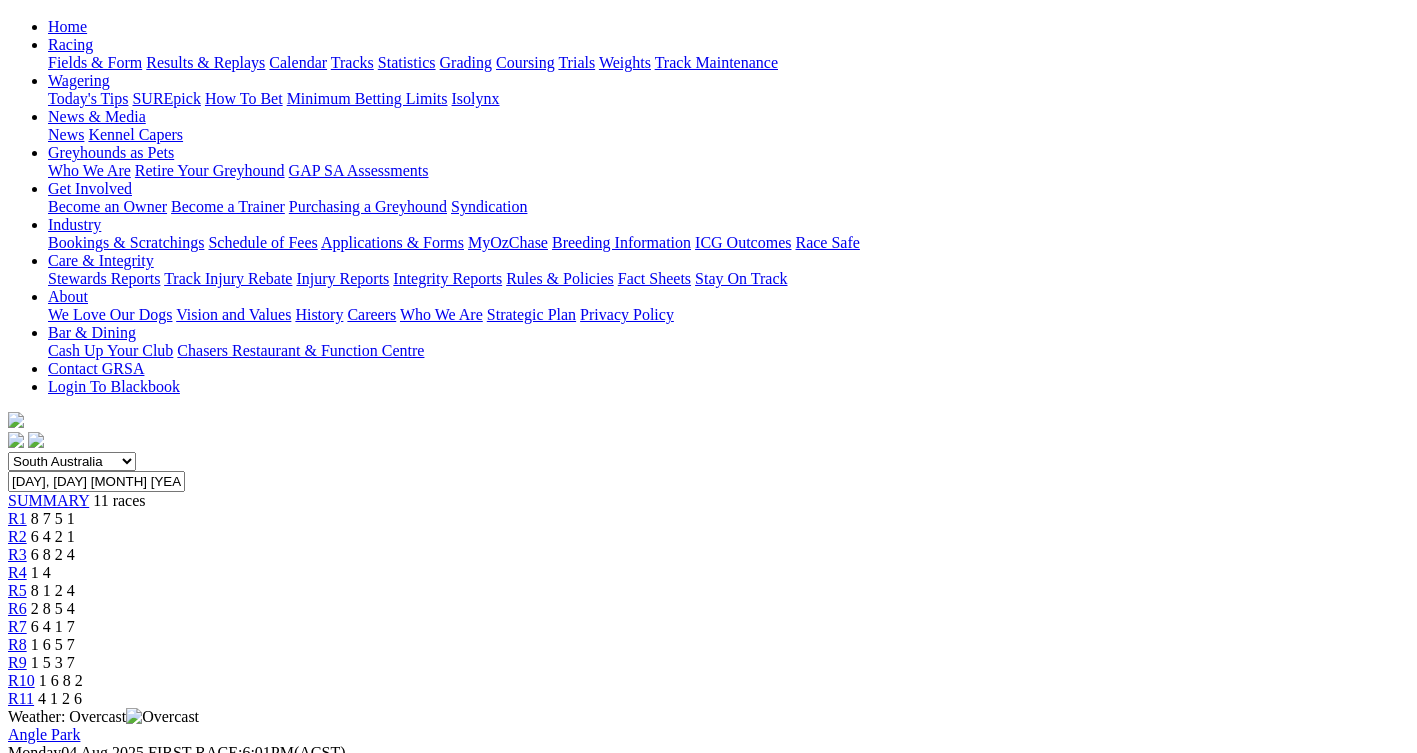 click on "1 6 5 7" at bounding box center (53, 644) 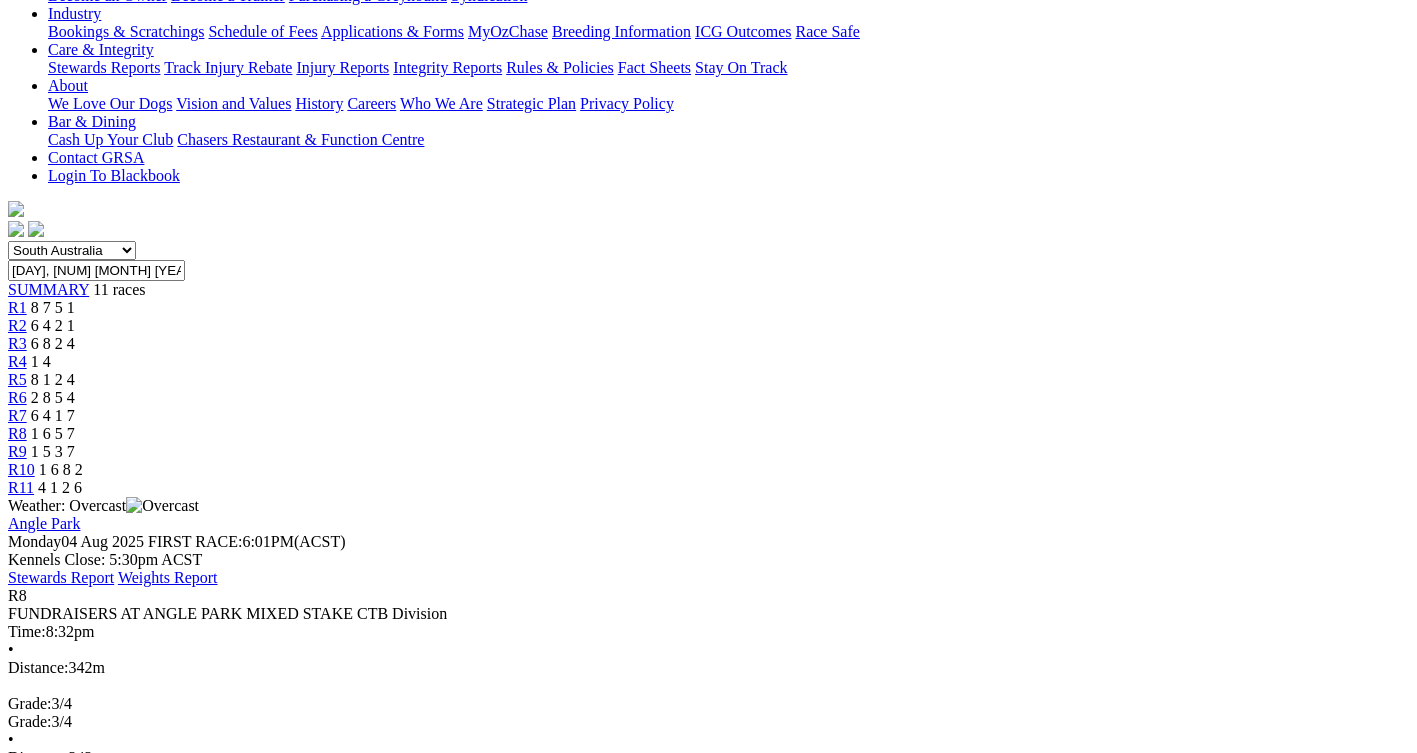 scroll, scrollTop: 300, scrollLeft: 0, axis: vertical 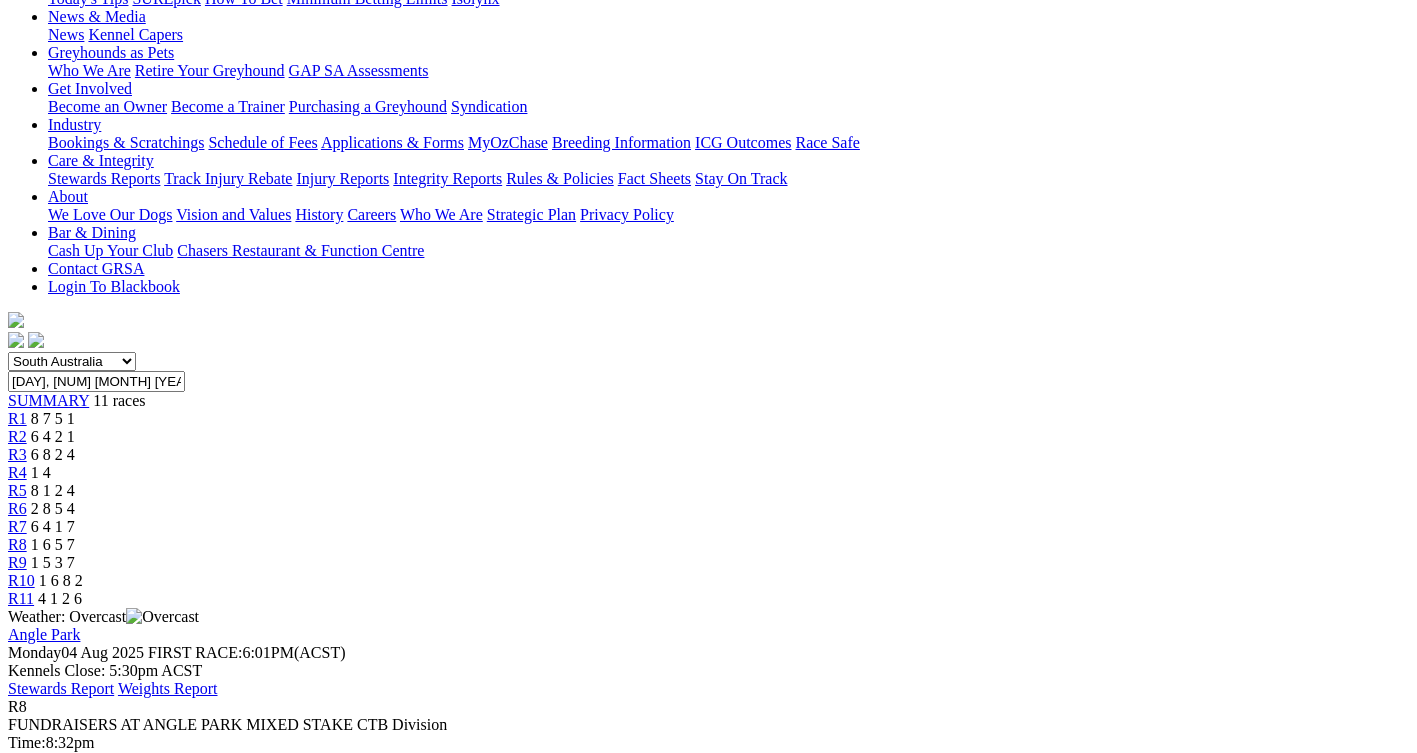 click on "1 5 3 7" at bounding box center [53, 562] 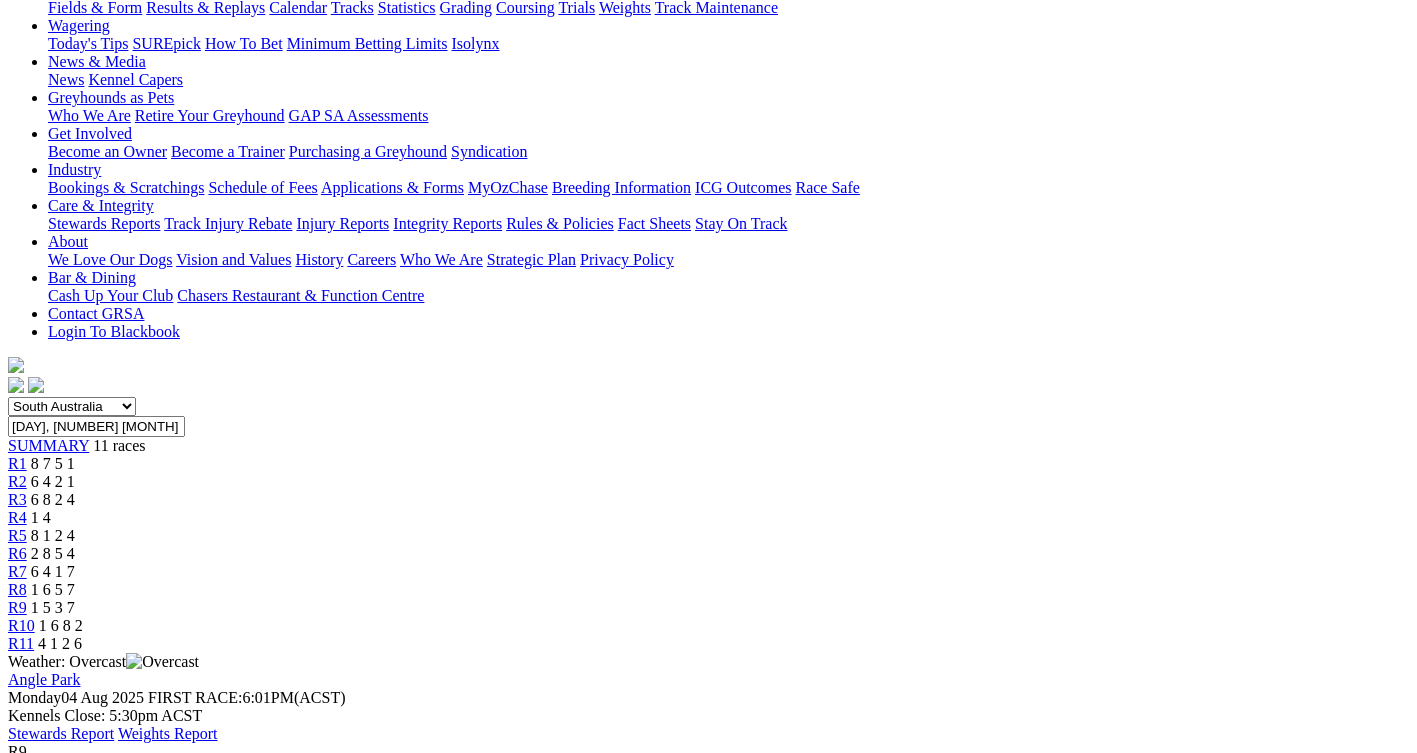 scroll, scrollTop: 200, scrollLeft: 0, axis: vertical 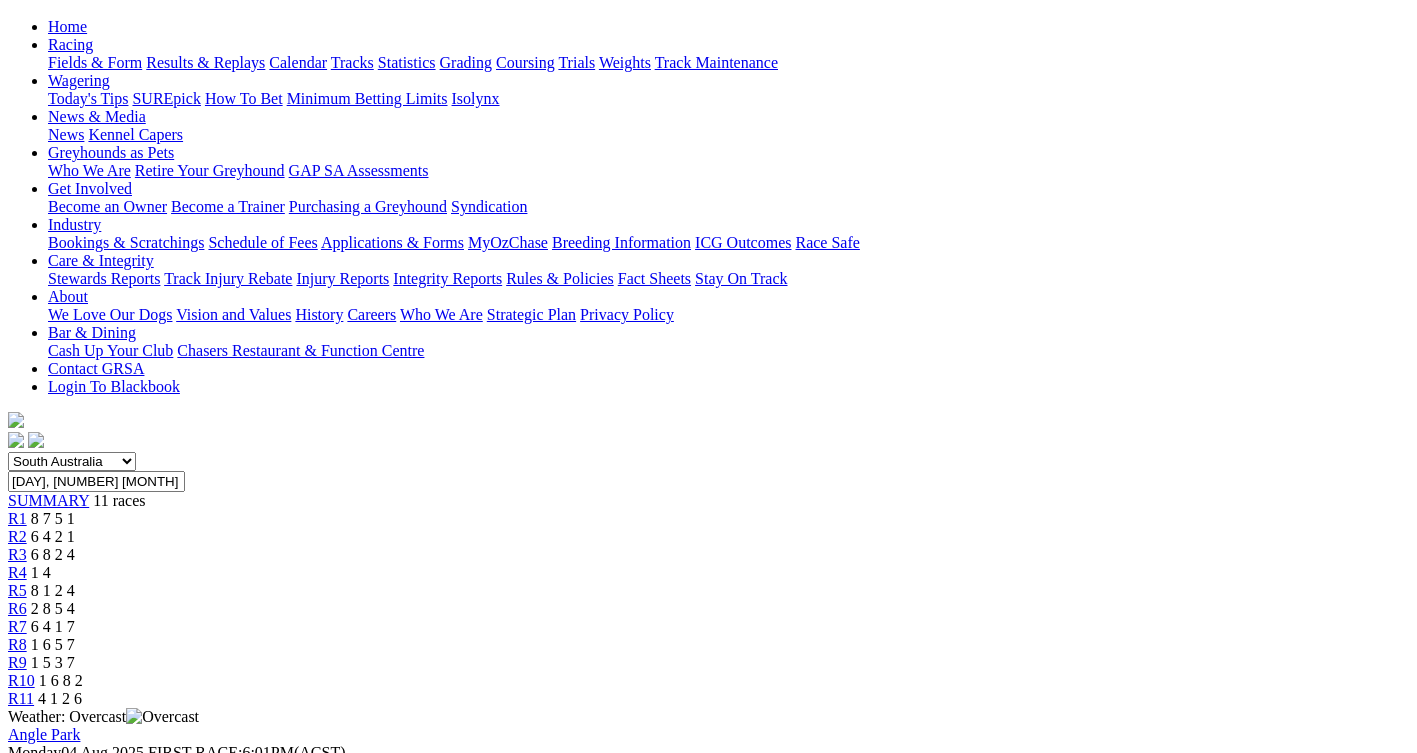 click on "1 6 8 2" at bounding box center (61, 680) 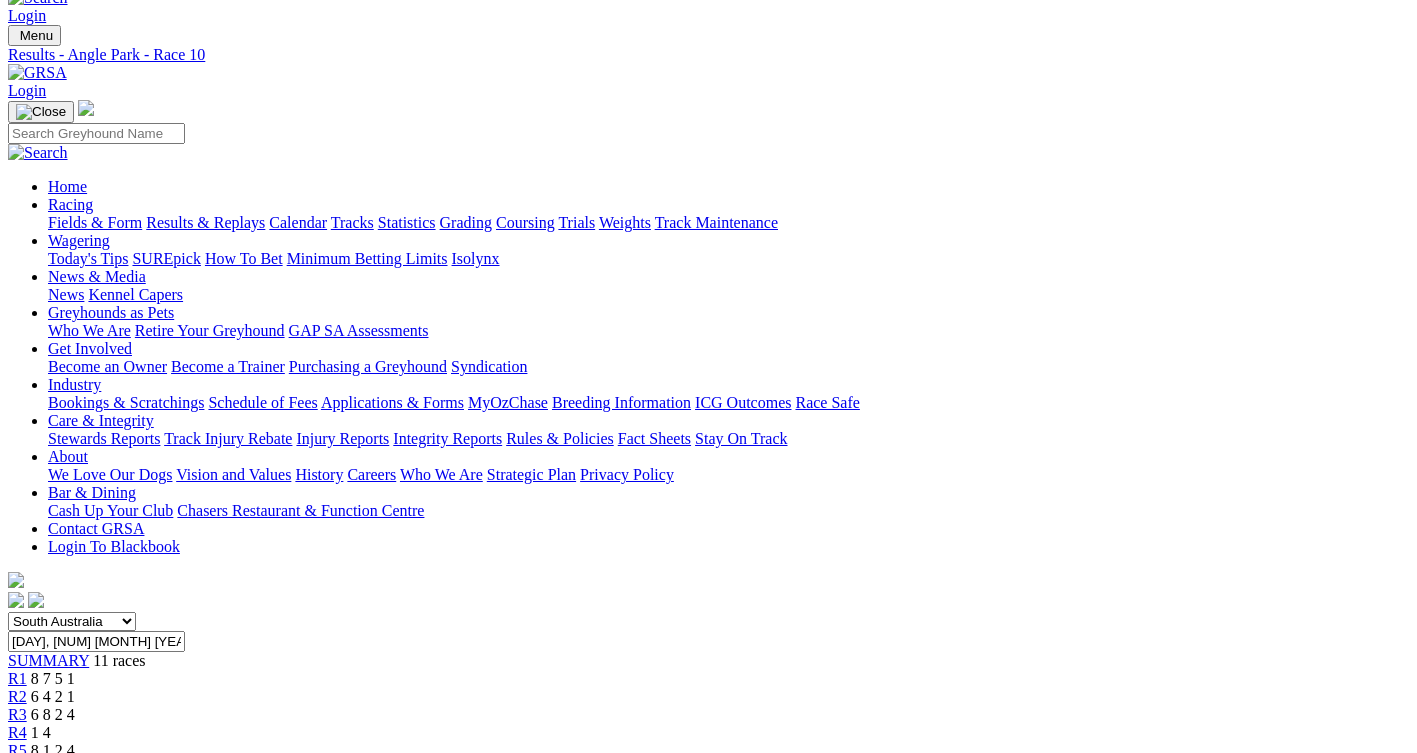 scroll, scrollTop: 0, scrollLeft: 0, axis: both 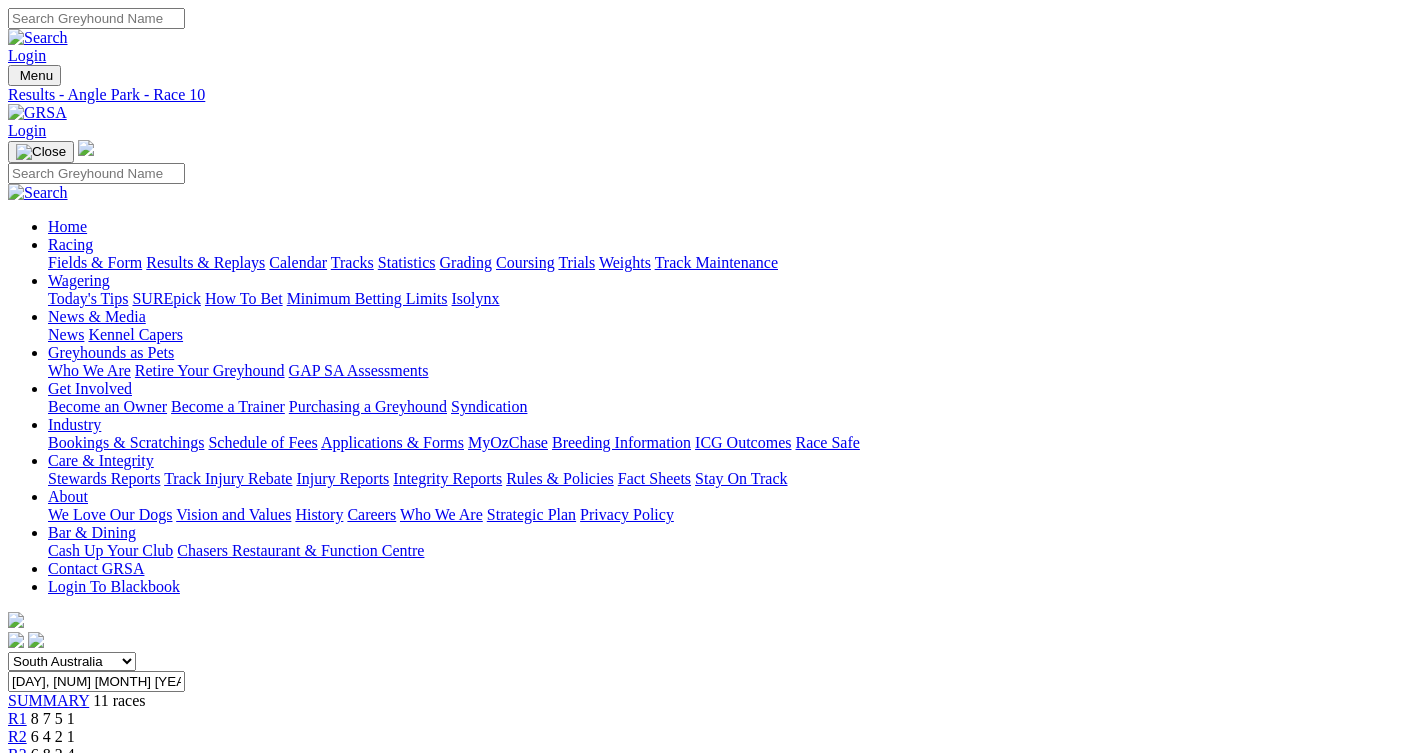 click on "4 1 2 6" at bounding box center (60, 898) 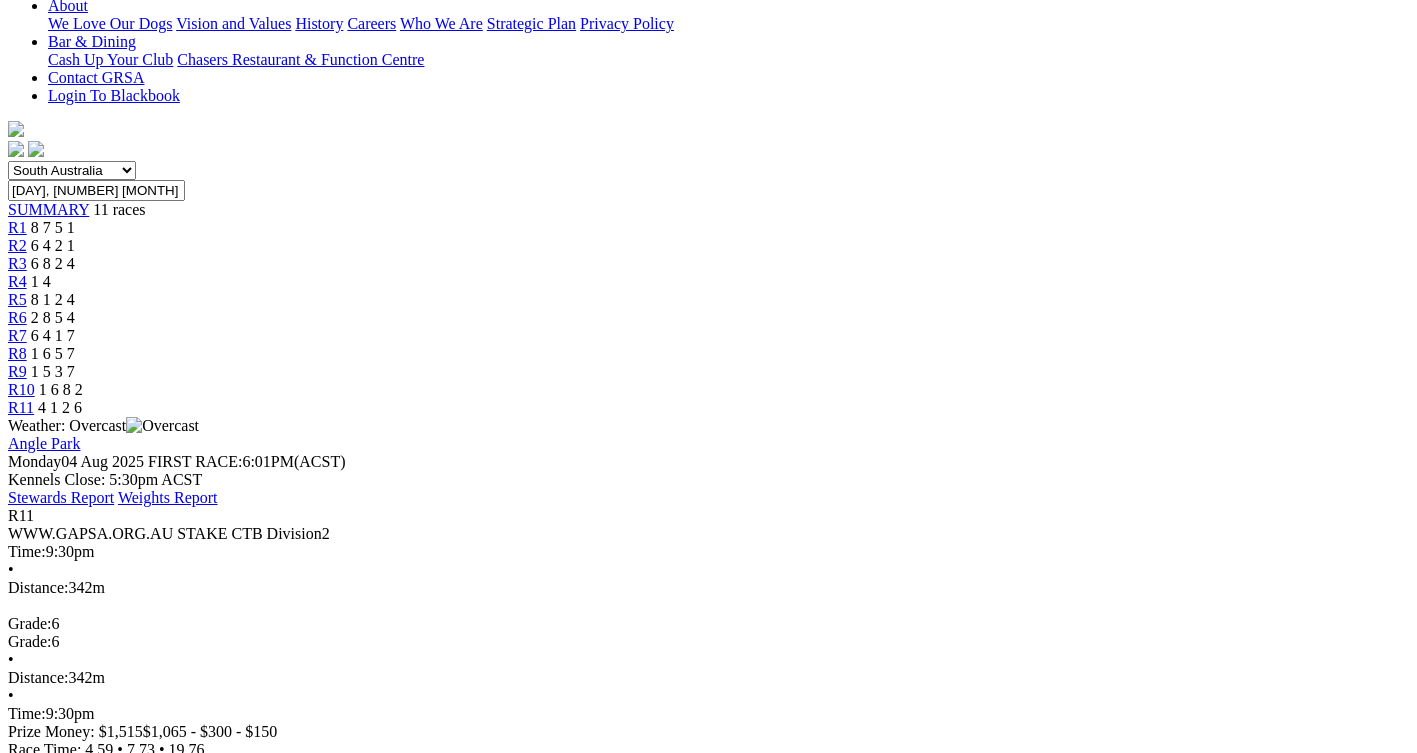 scroll, scrollTop: 500, scrollLeft: 0, axis: vertical 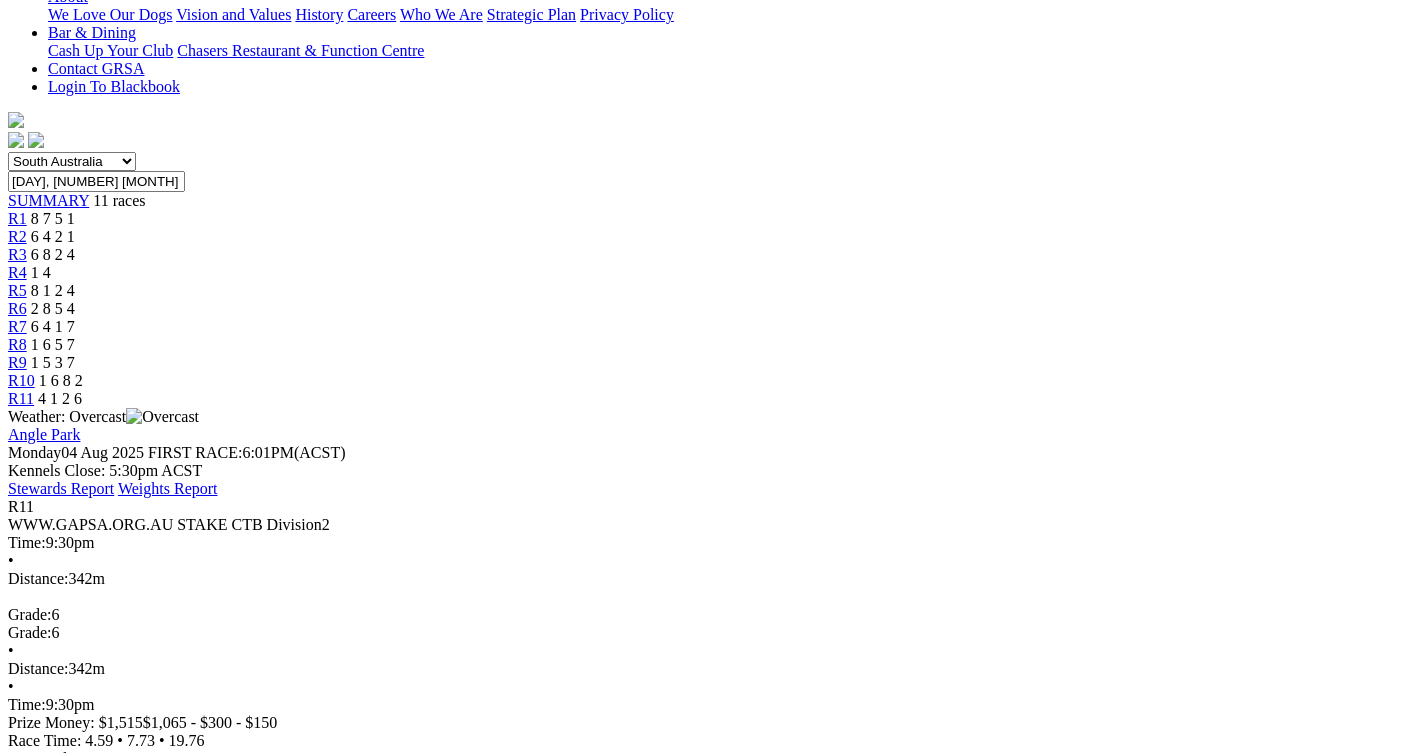 click at bounding box center (89, 1262) 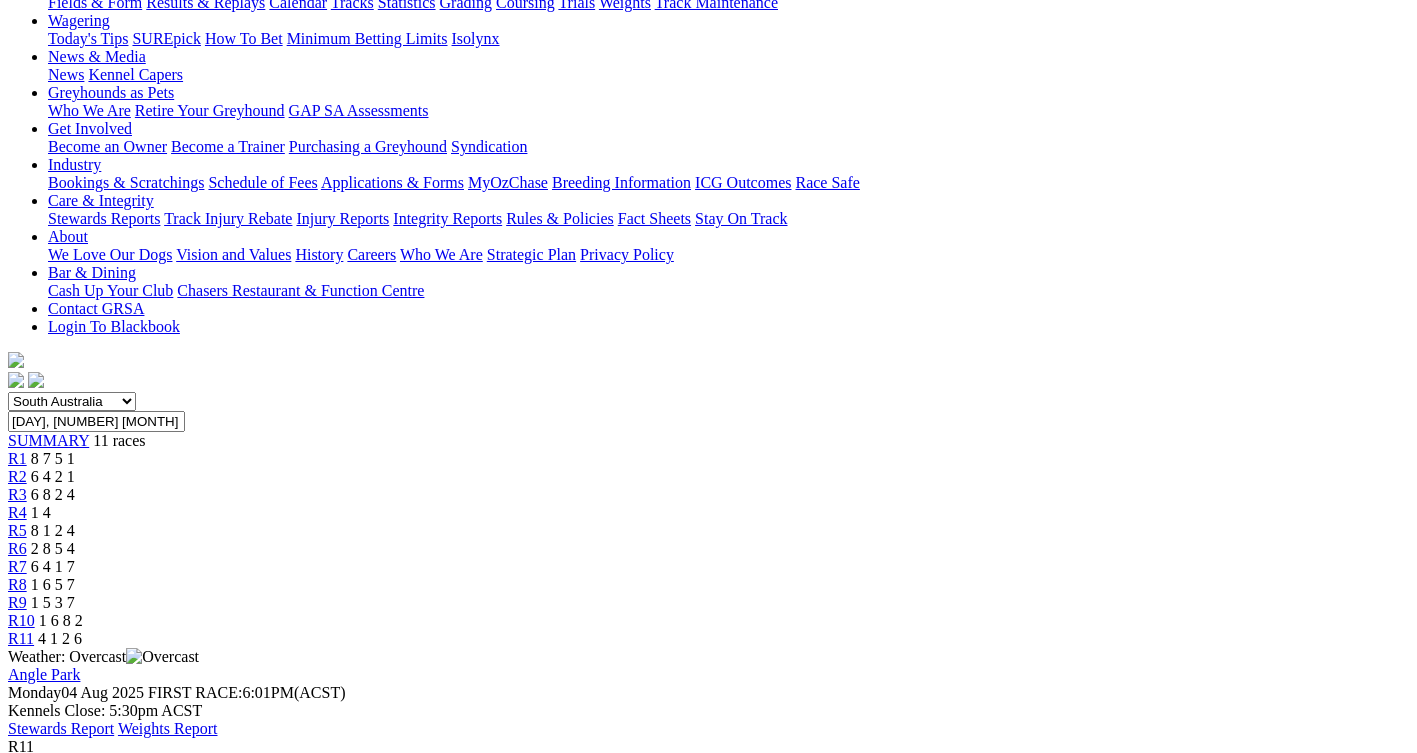 scroll, scrollTop: 0, scrollLeft: 0, axis: both 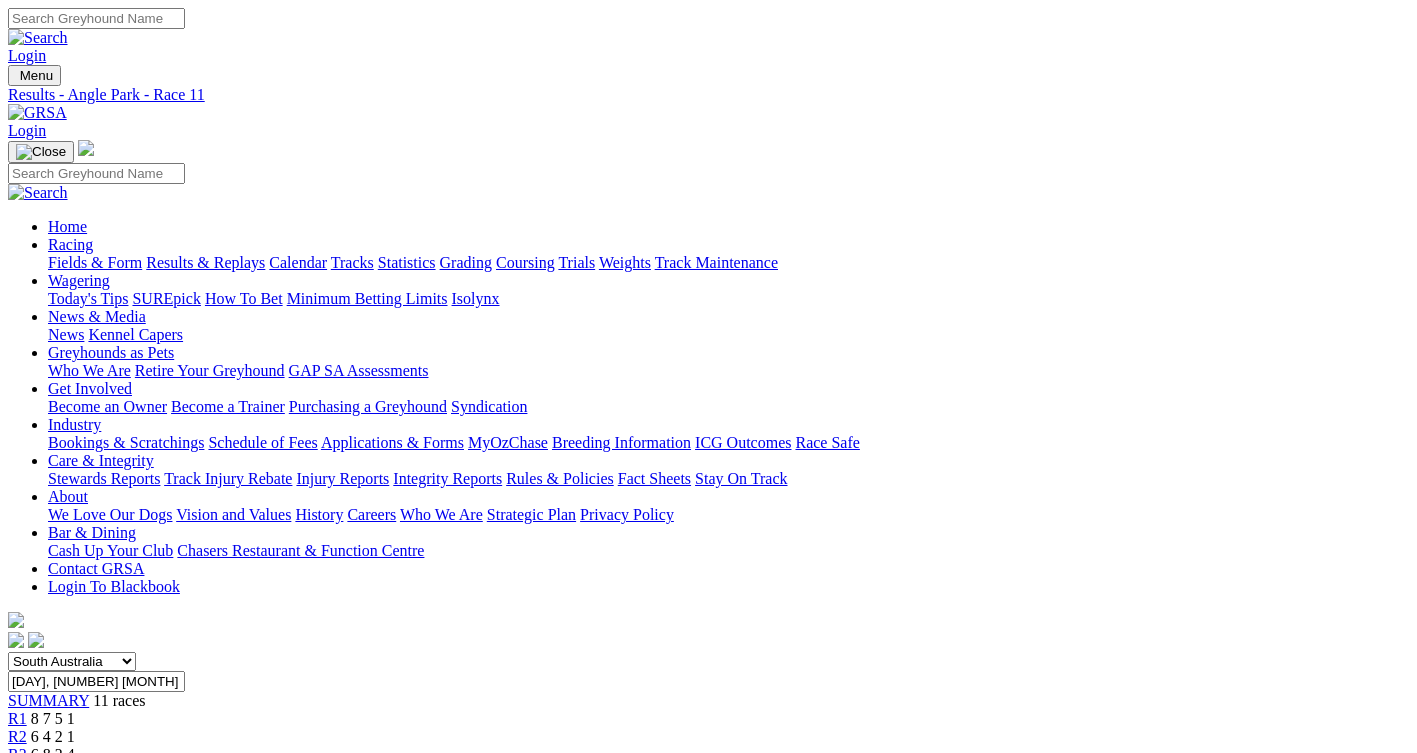 click on "Fields & Form" at bounding box center (95, 262) 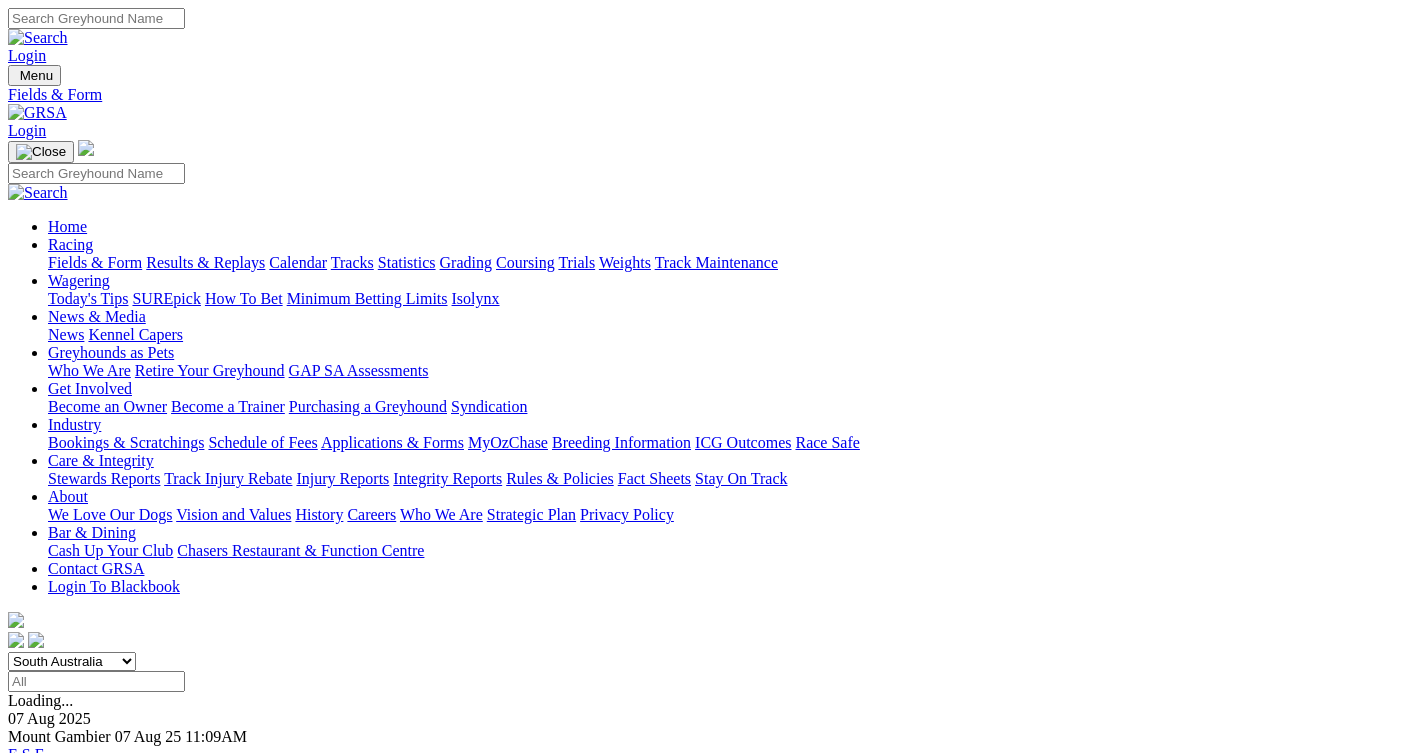 scroll, scrollTop: 0, scrollLeft: 0, axis: both 